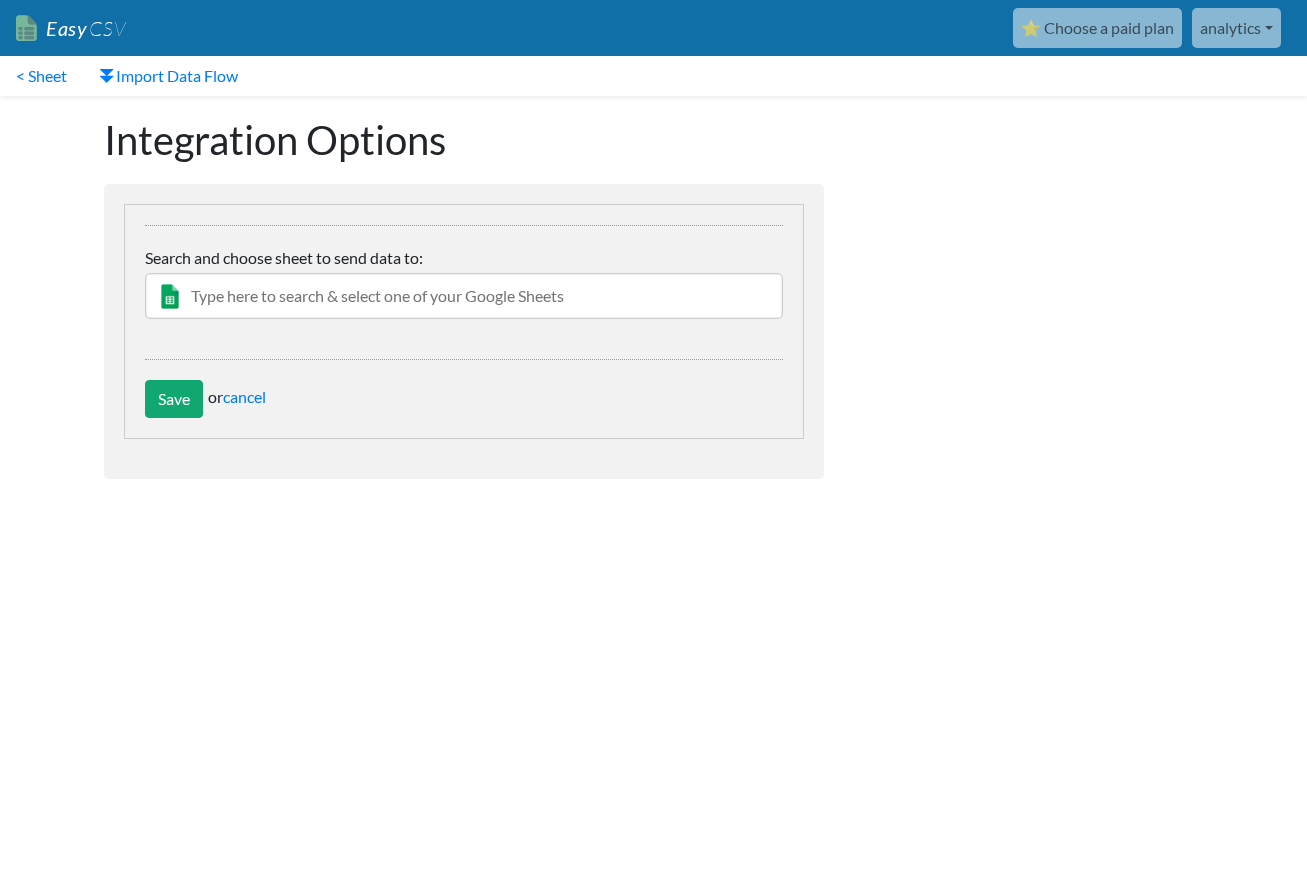 scroll, scrollTop: 0, scrollLeft: 0, axis: both 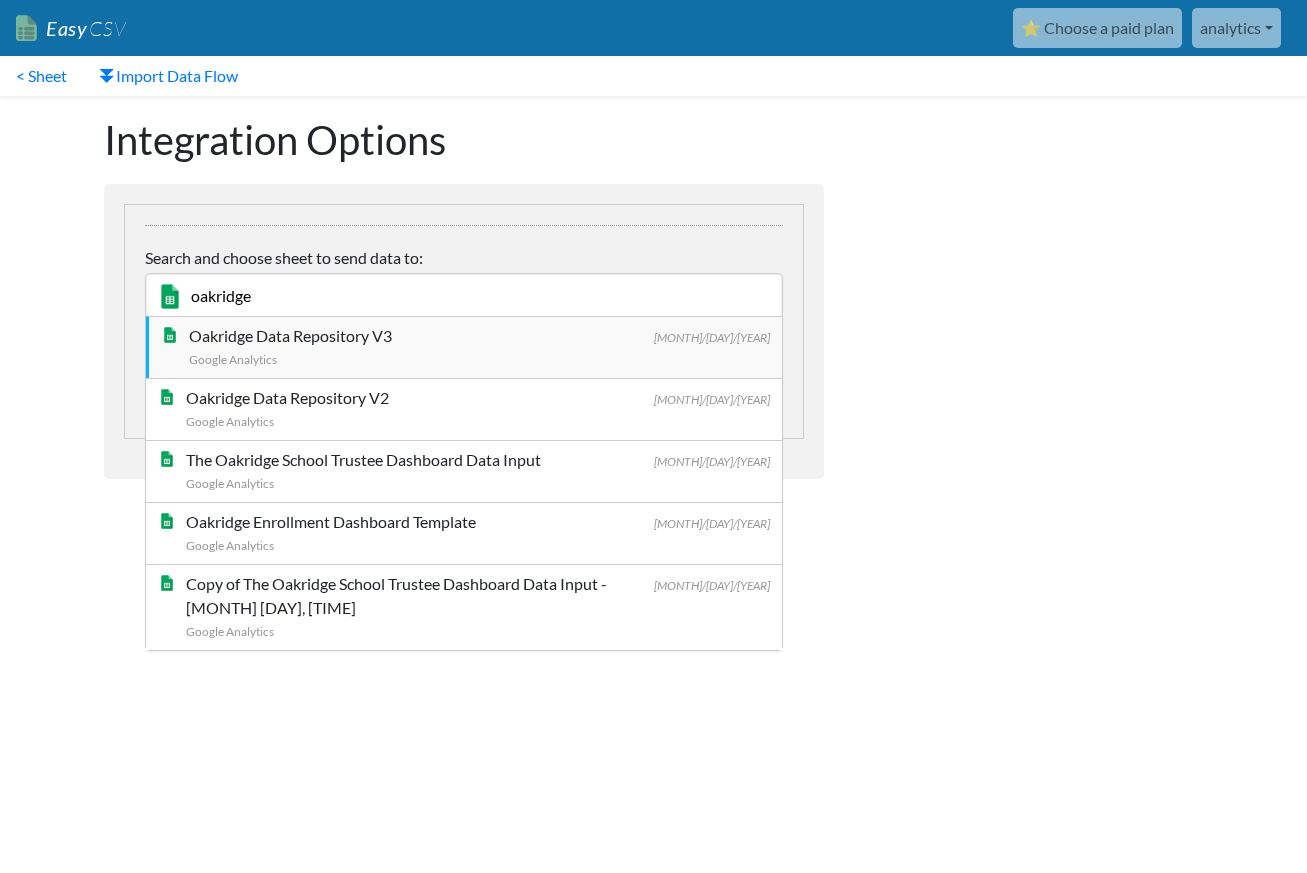 type on "oakridge" 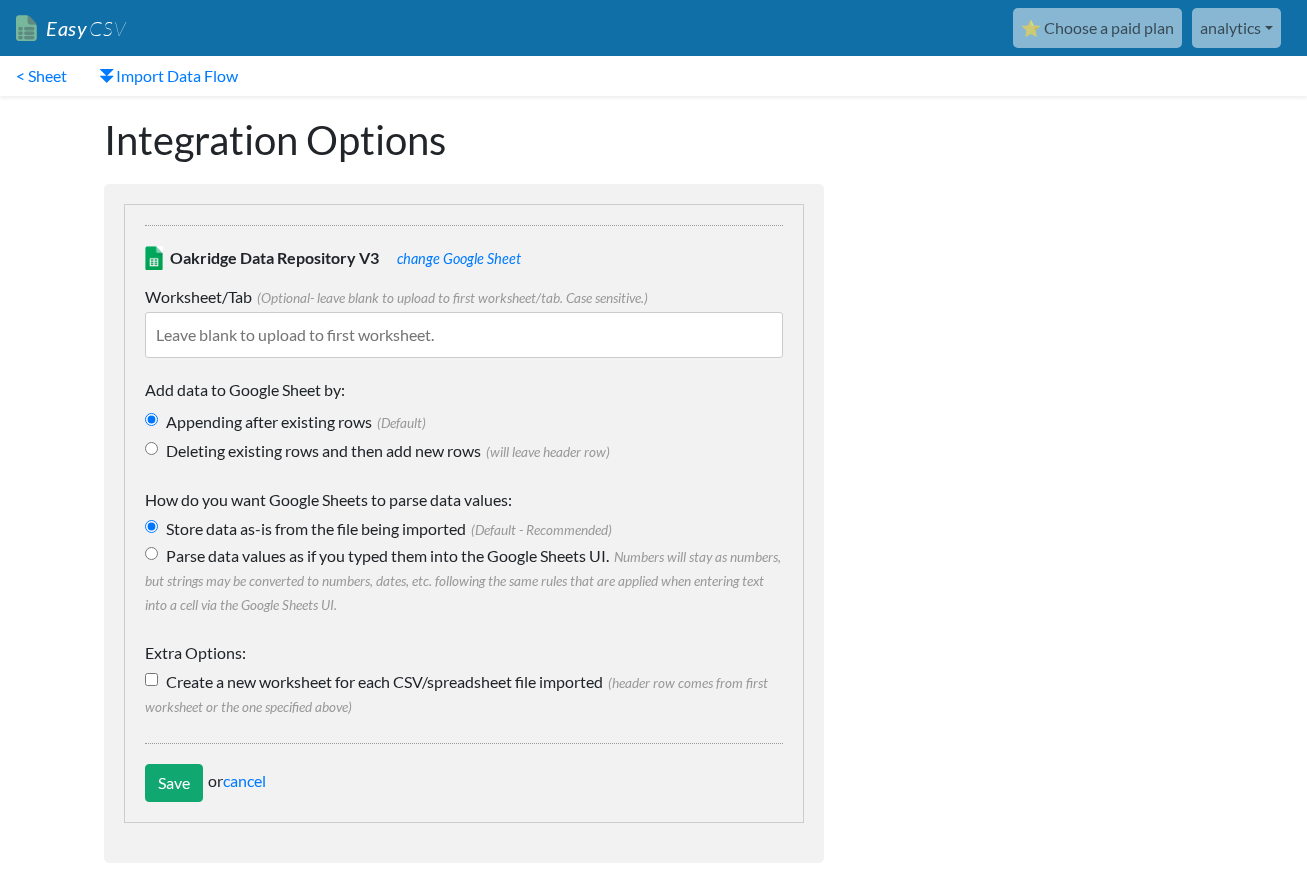 click at bounding box center (464, 335) 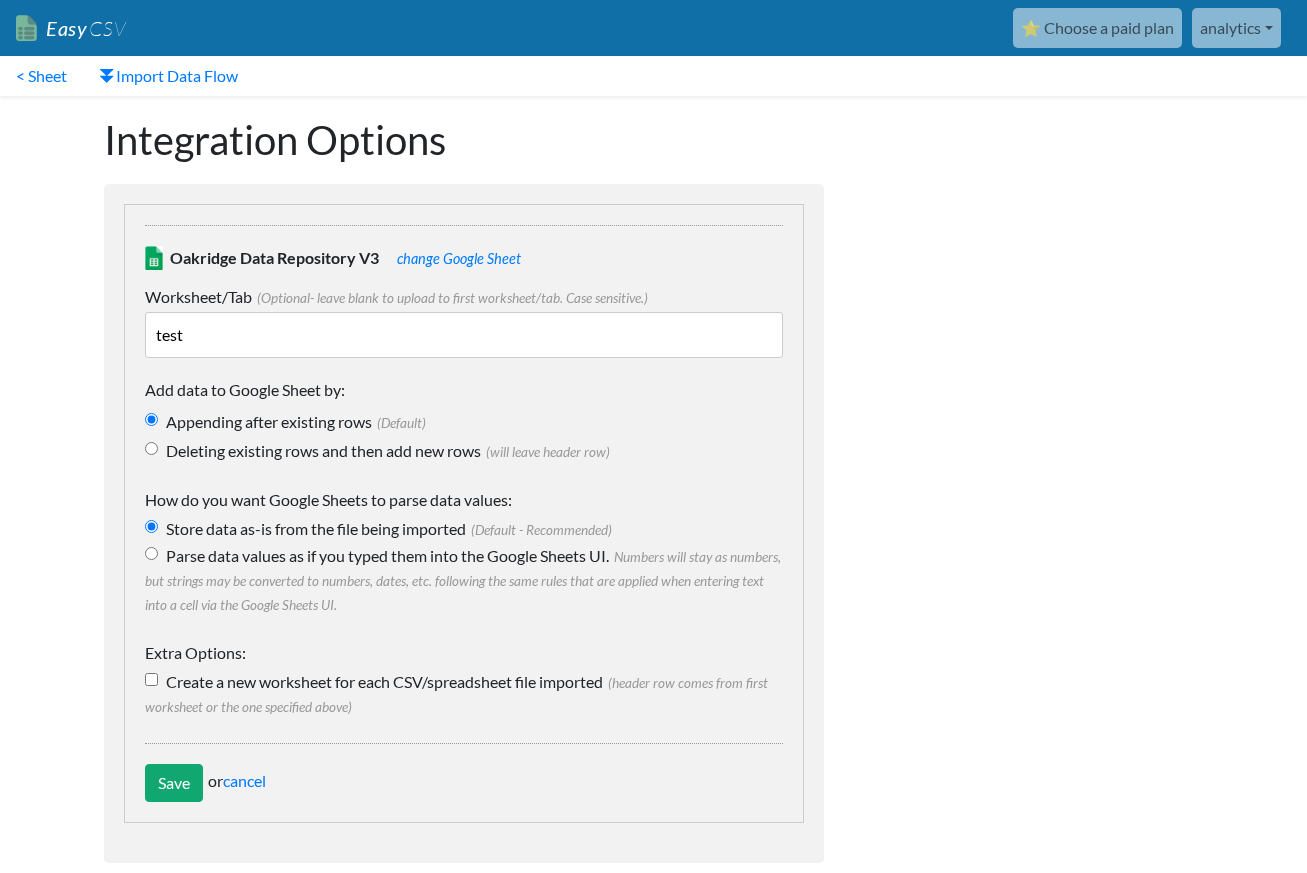 type on "test" 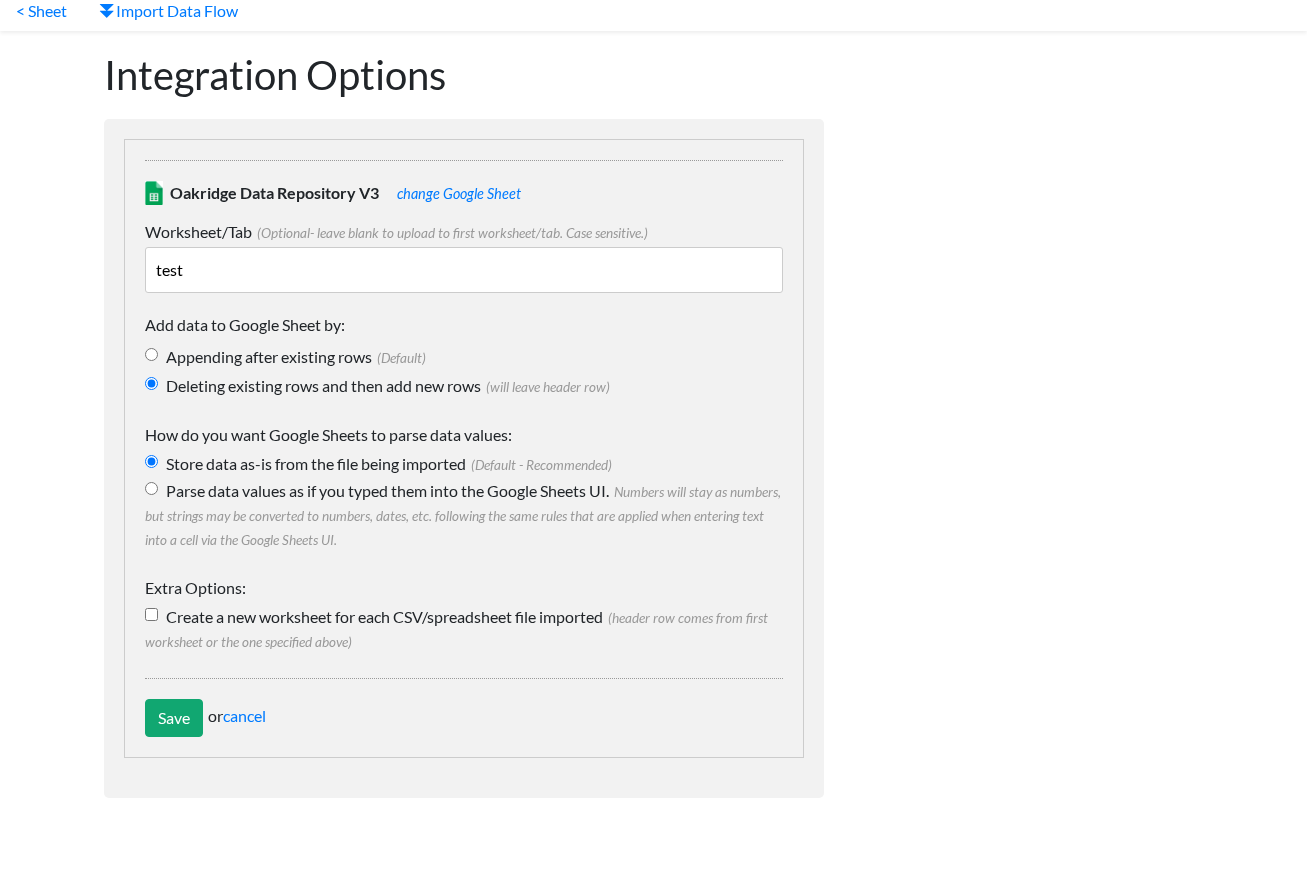 scroll, scrollTop: 66, scrollLeft: 0, axis: vertical 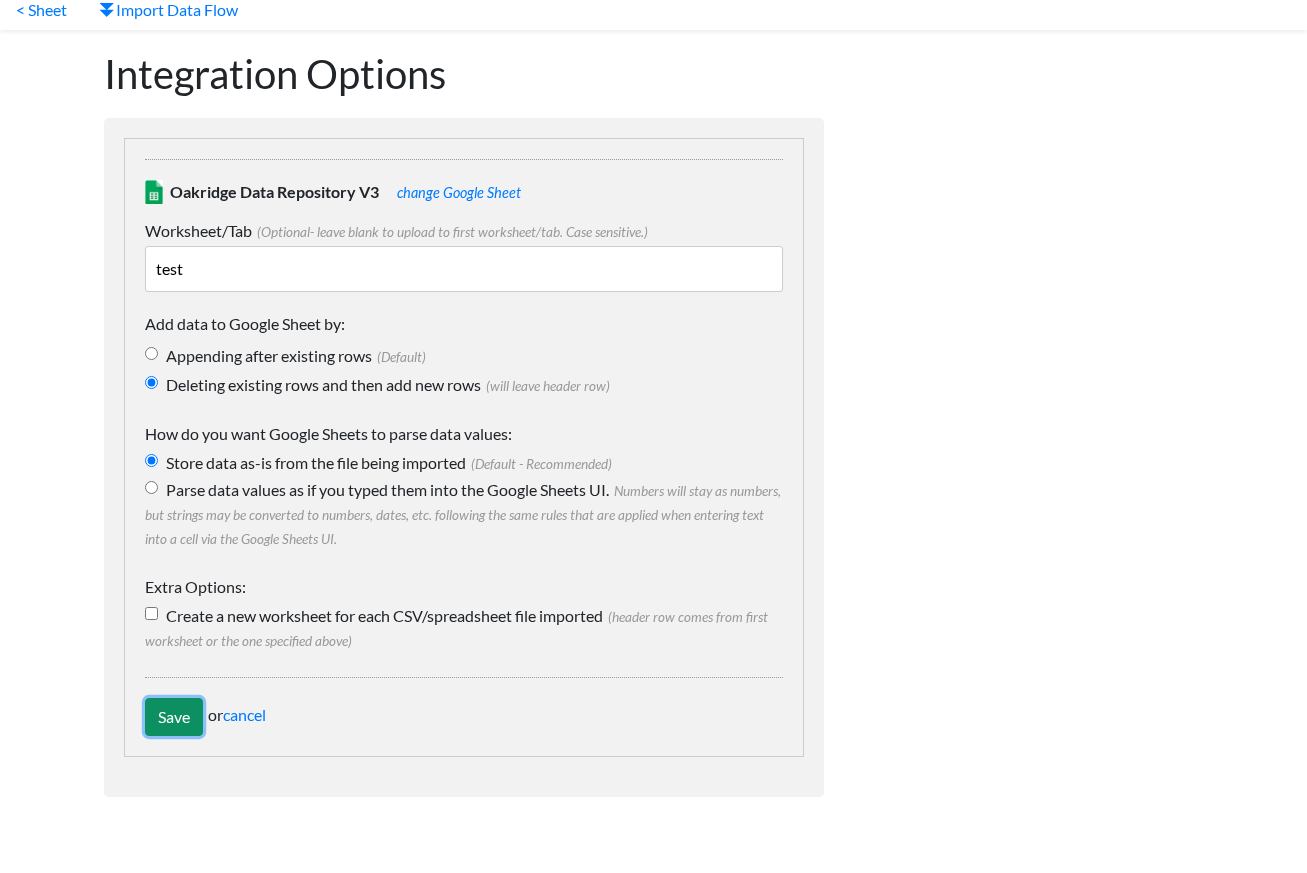 click on "Save" at bounding box center (174, 717) 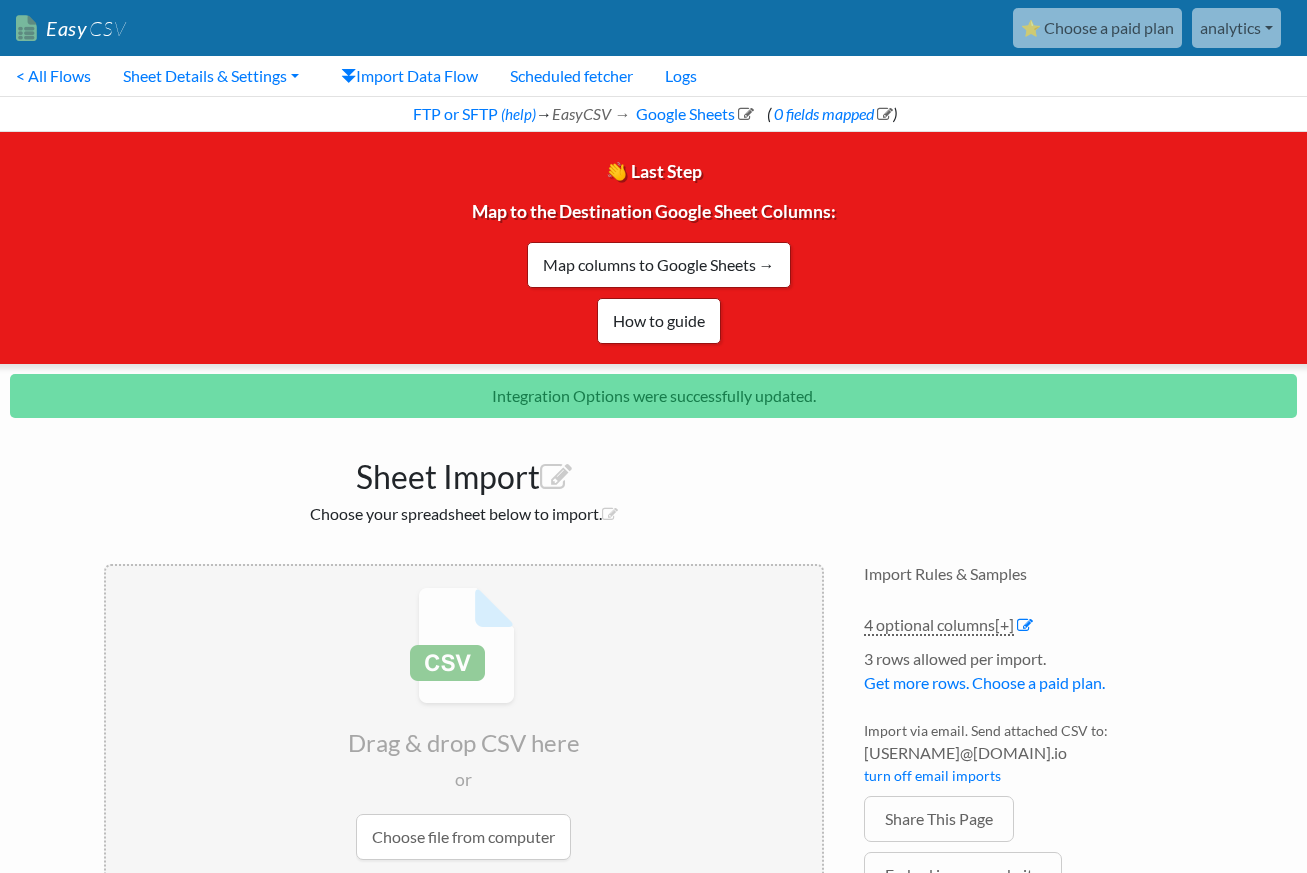 scroll, scrollTop: 159, scrollLeft: 0, axis: vertical 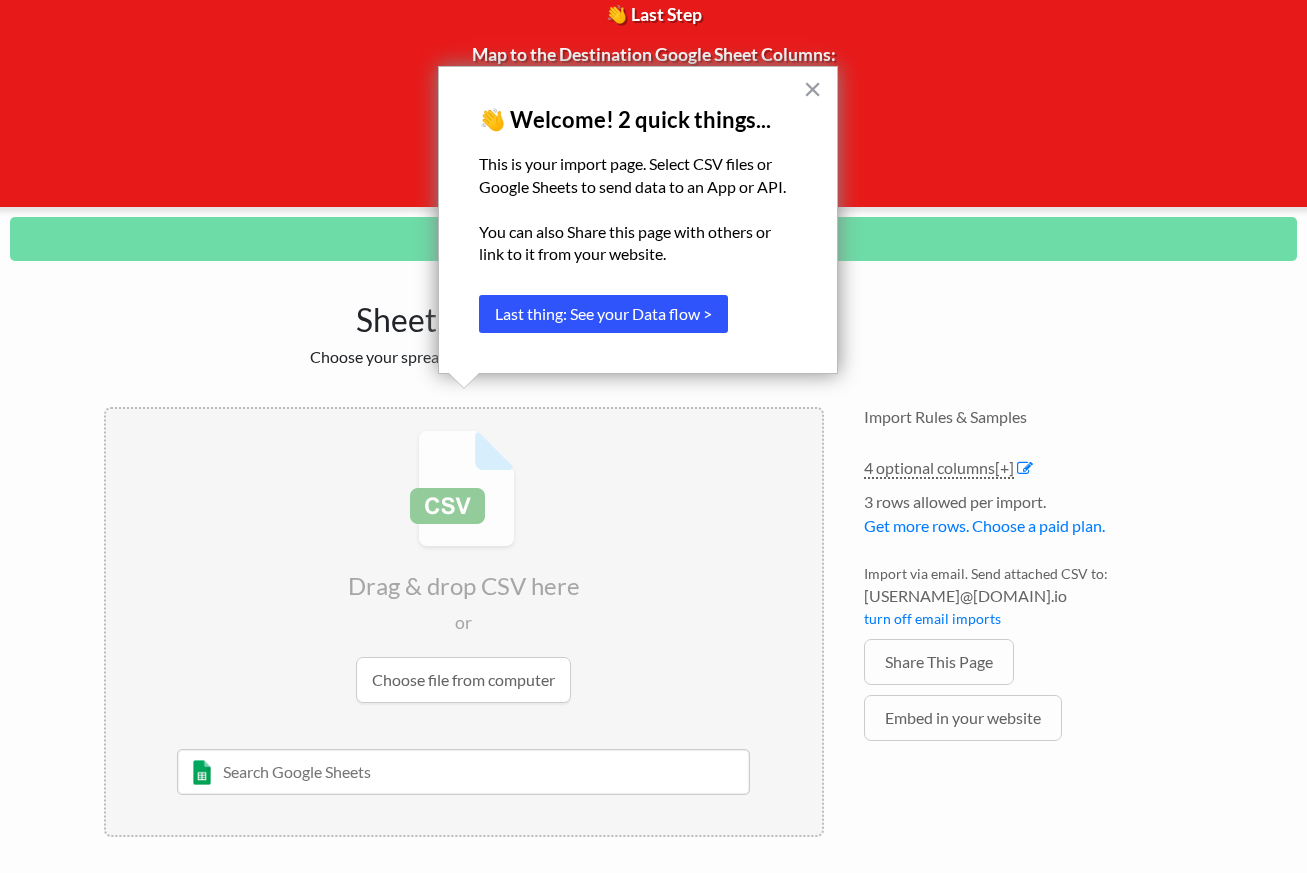 click on "Last thing: See your Data flow >" at bounding box center [603, 314] 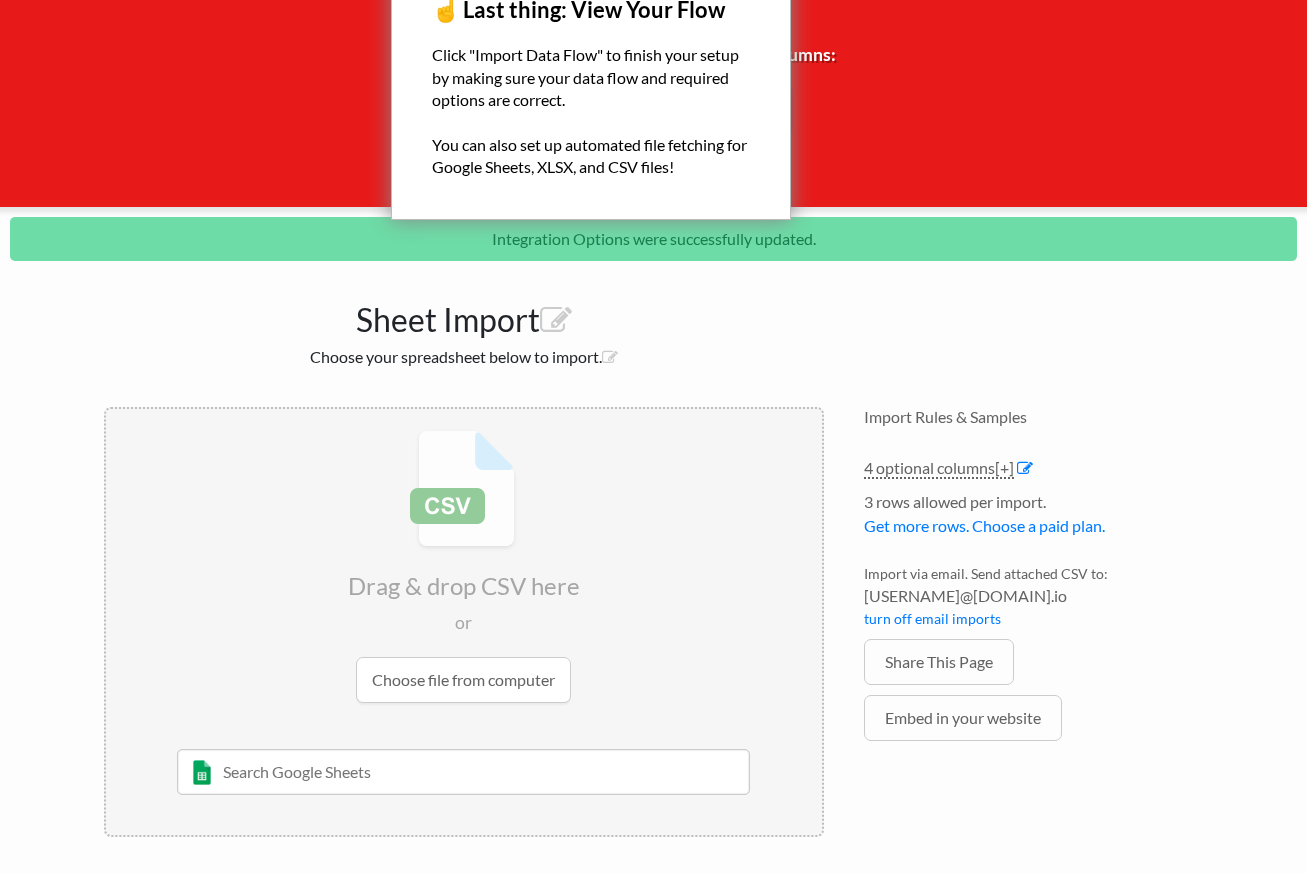 scroll, scrollTop: 0, scrollLeft: 0, axis: both 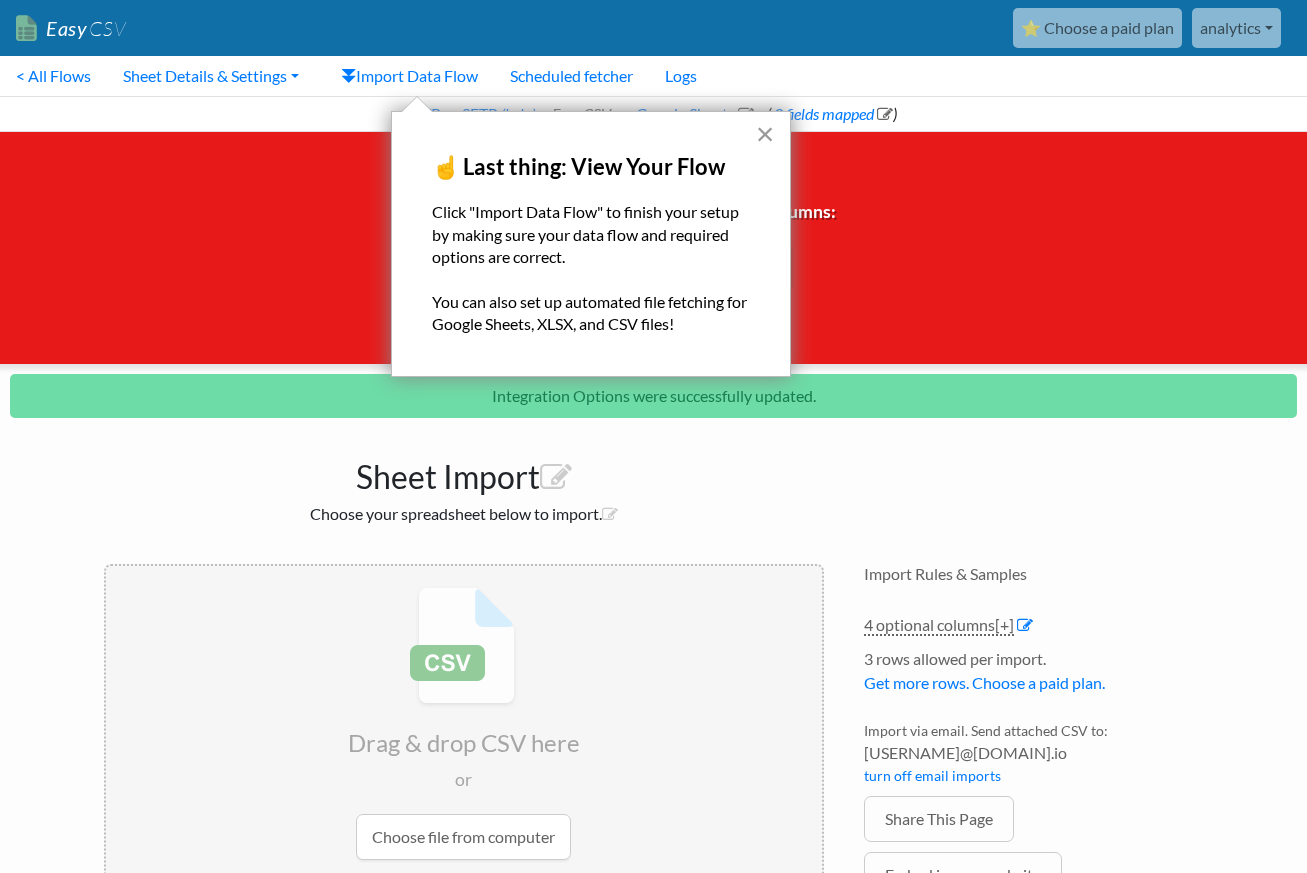 click on "×" at bounding box center [765, 134] 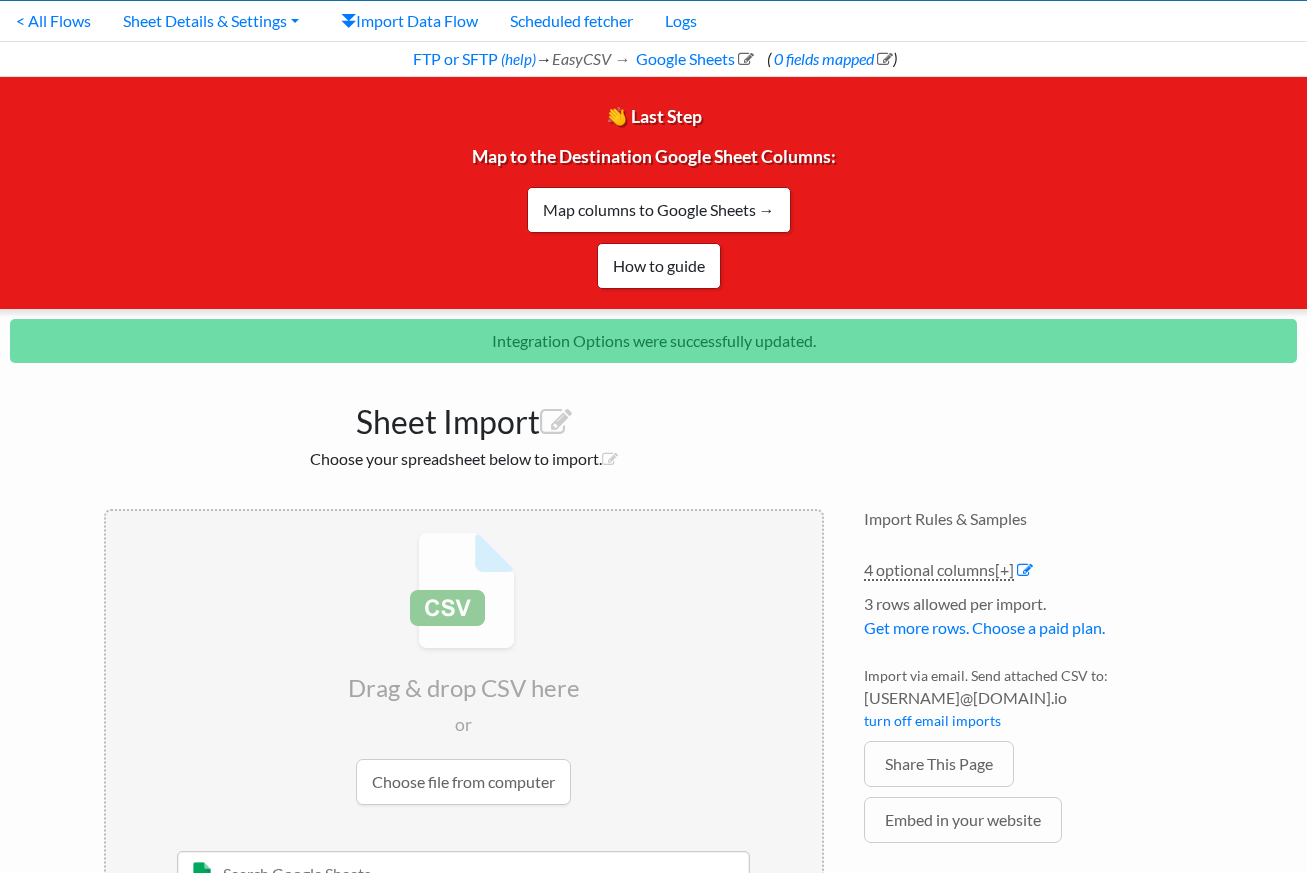 scroll, scrollTop: 69, scrollLeft: 0, axis: vertical 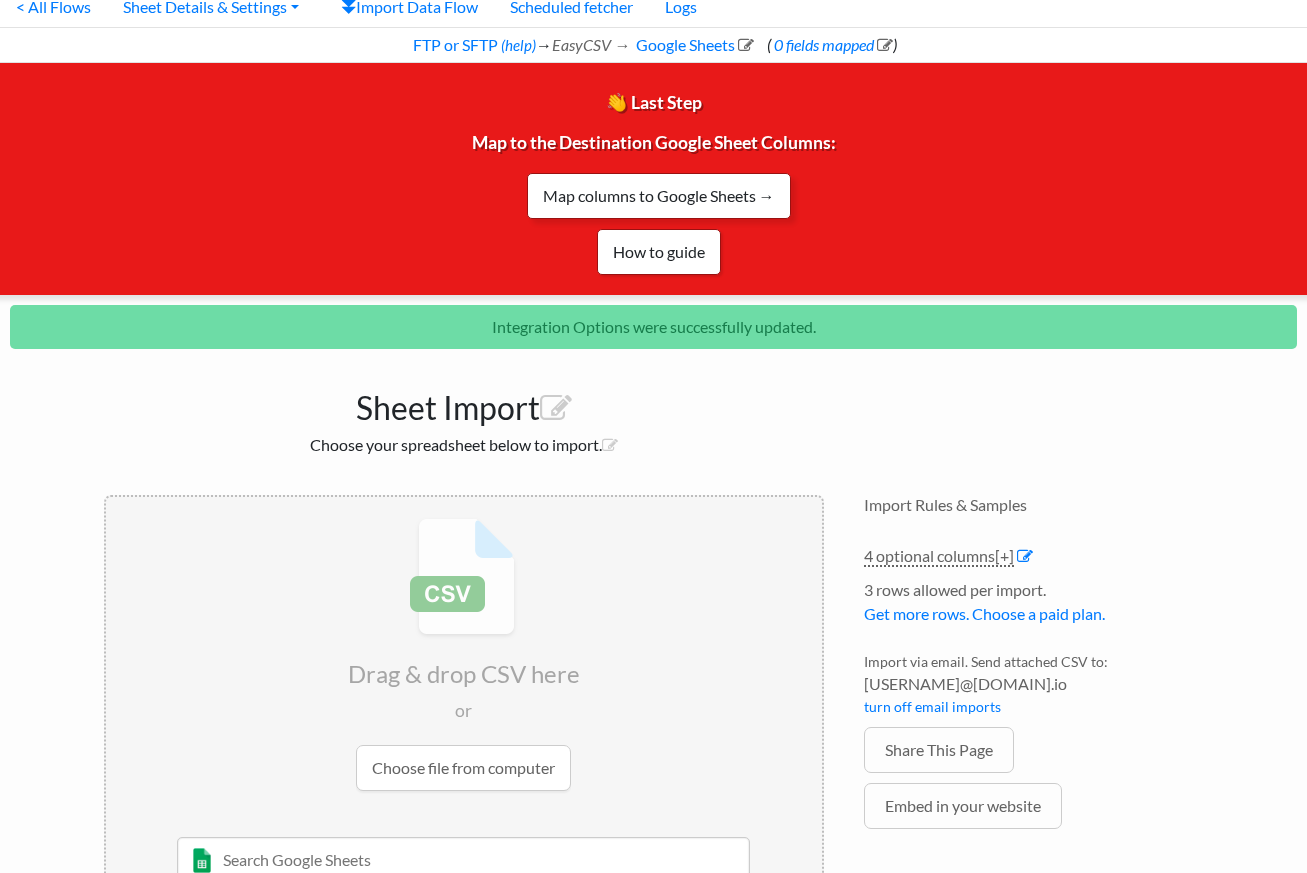 click on "Map columns to Google Sheets →" at bounding box center (659, 196) 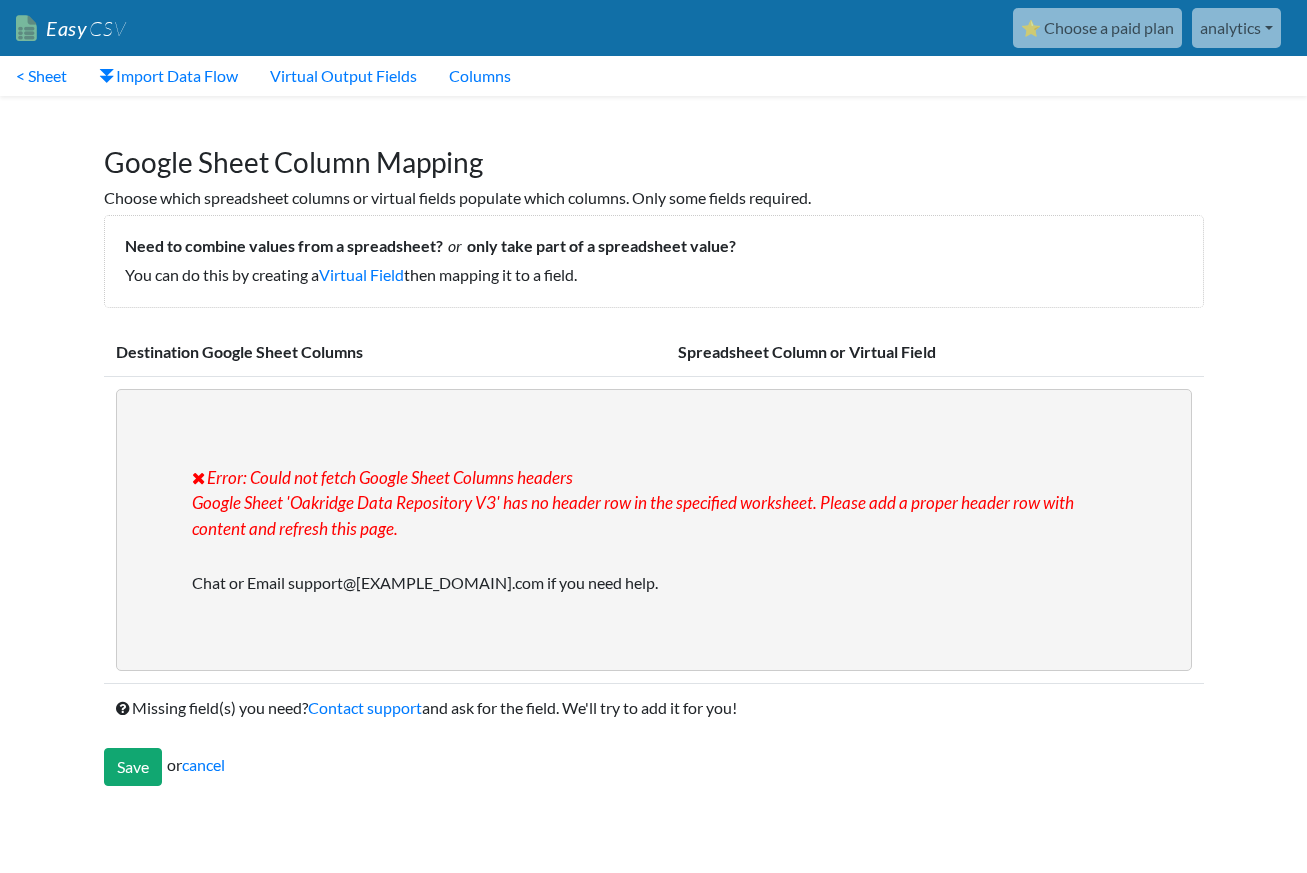 scroll, scrollTop: 0, scrollLeft: 0, axis: both 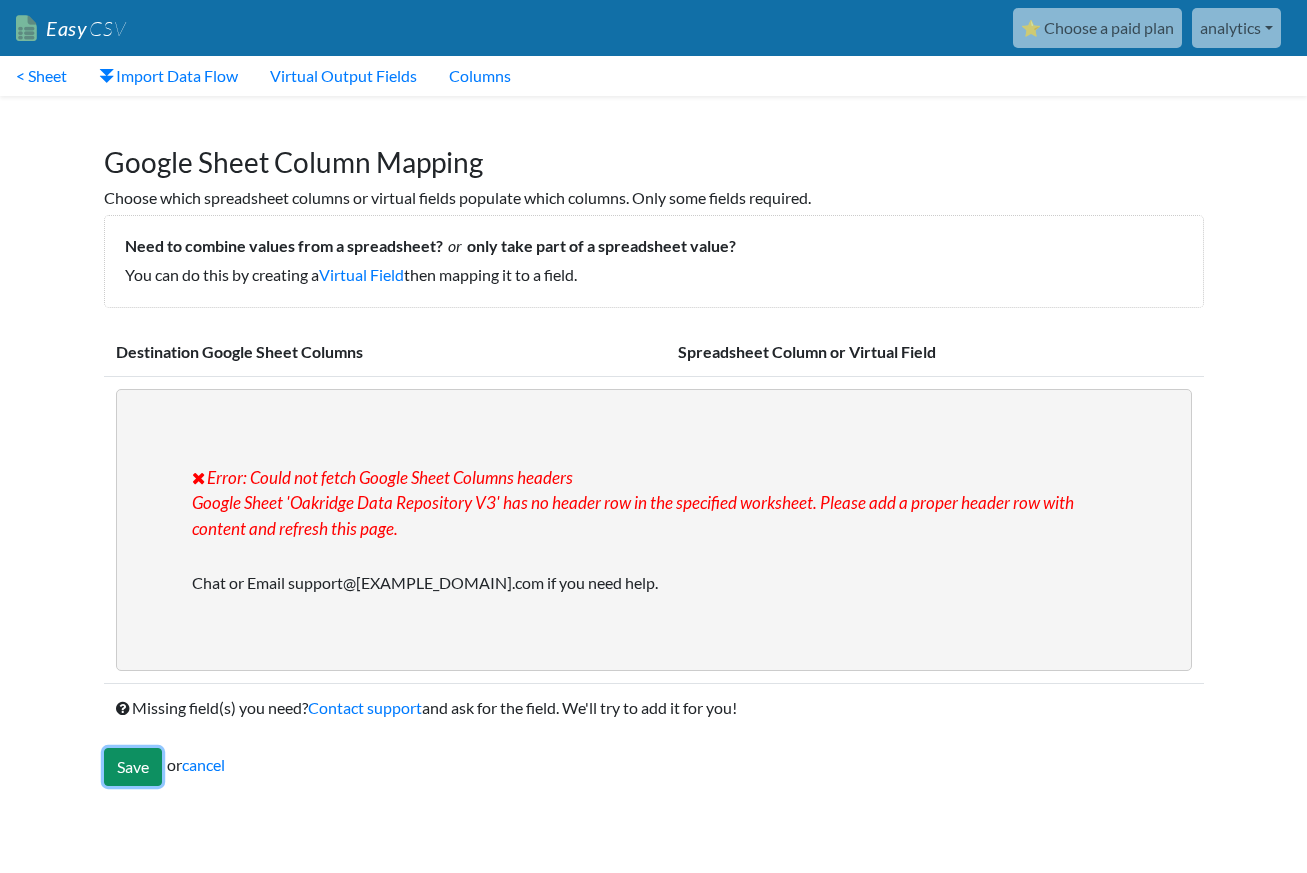 click on "Save" at bounding box center [133, 767] 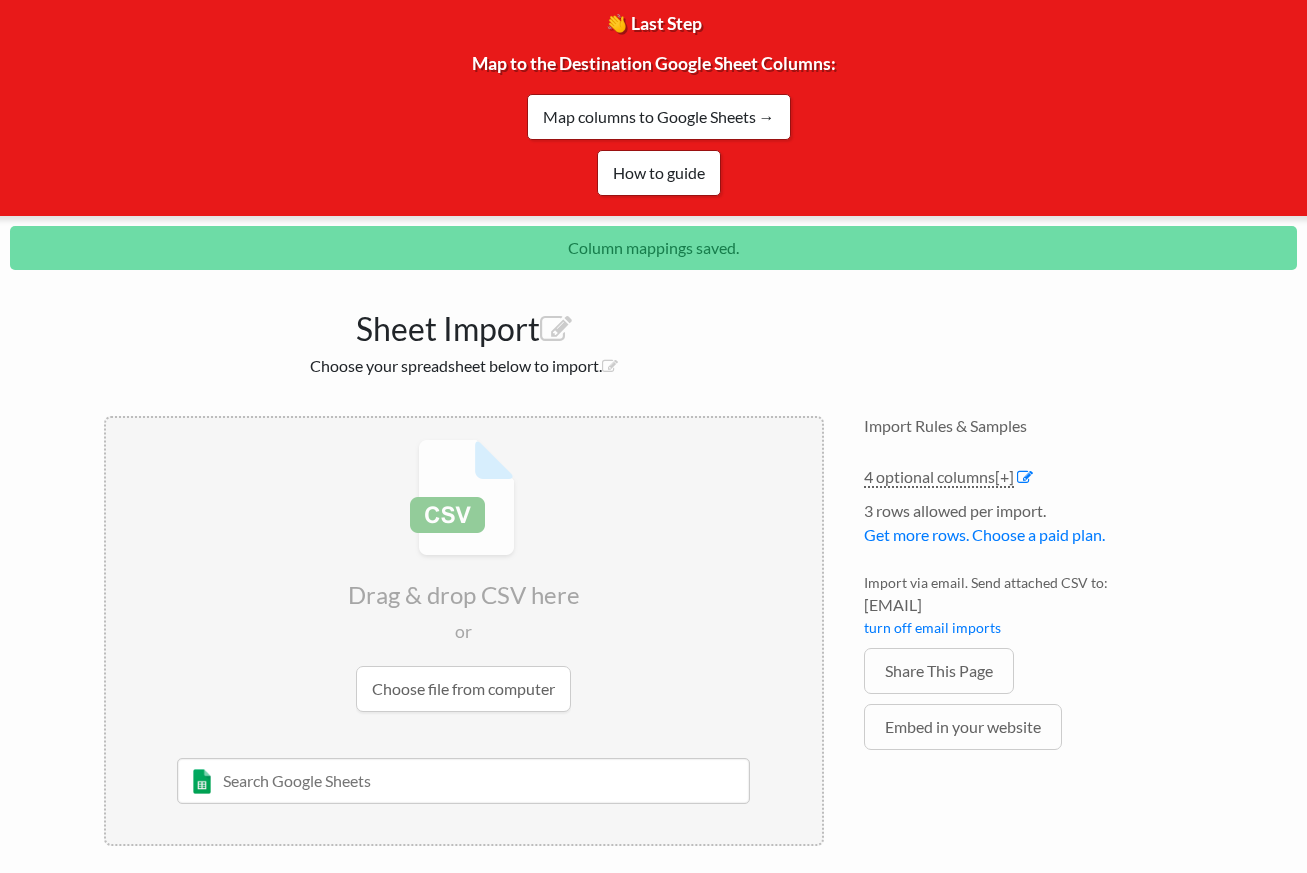 scroll, scrollTop: 159, scrollLeft: 0, axis: vertical 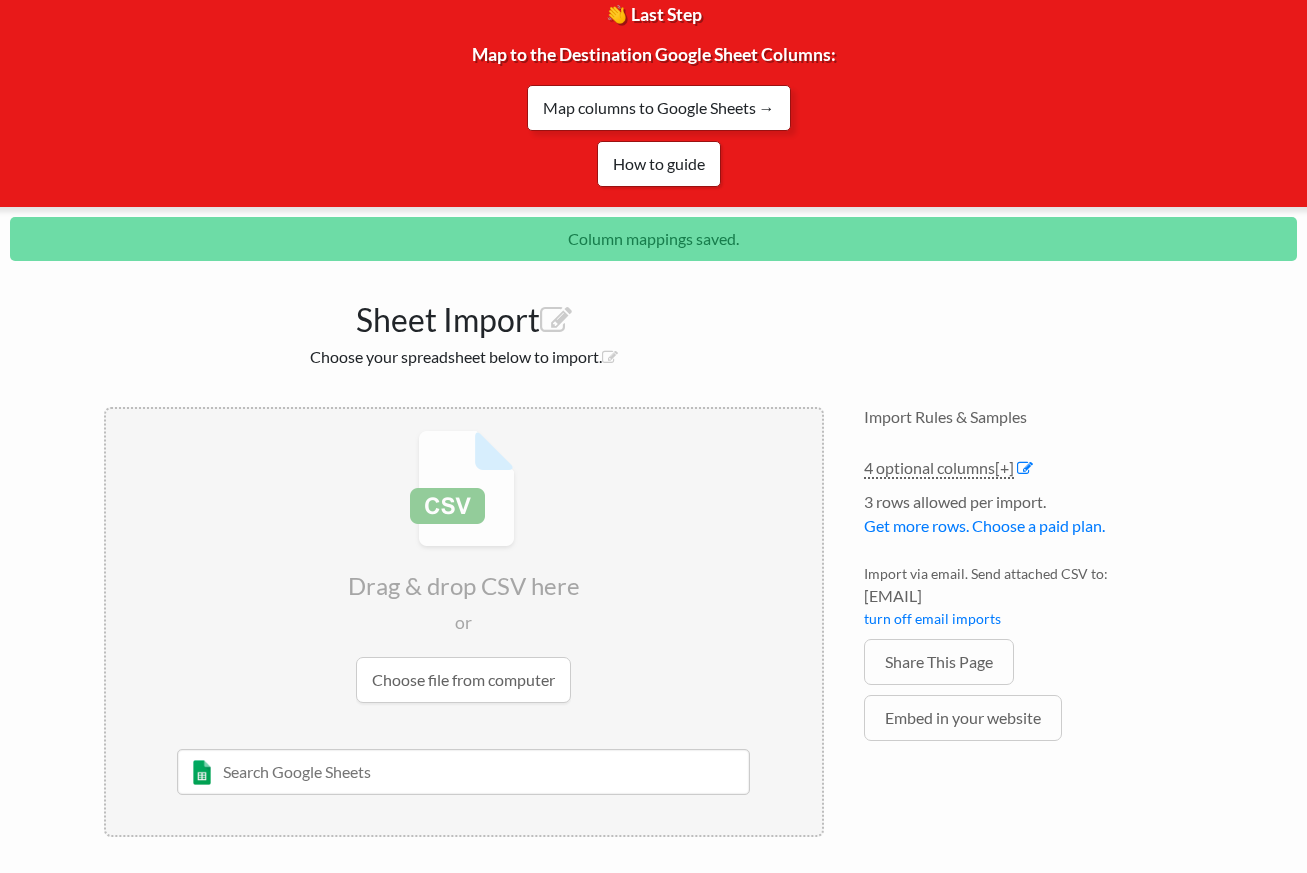 click on "Map columns to Google Sheets →" at bounding box center [659, 108] 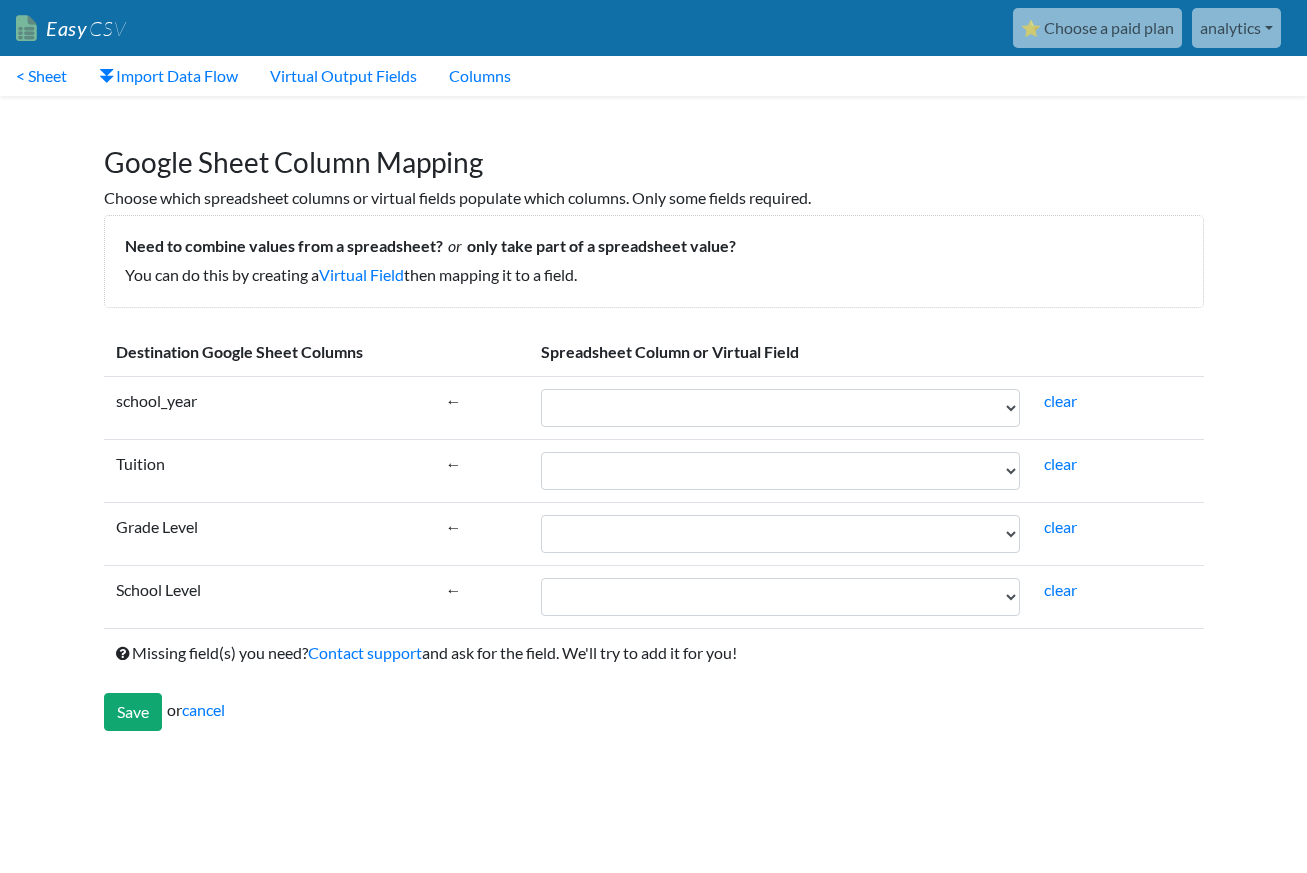 scroll, scrollTop: 0, scrollLeft: 0, axis: both 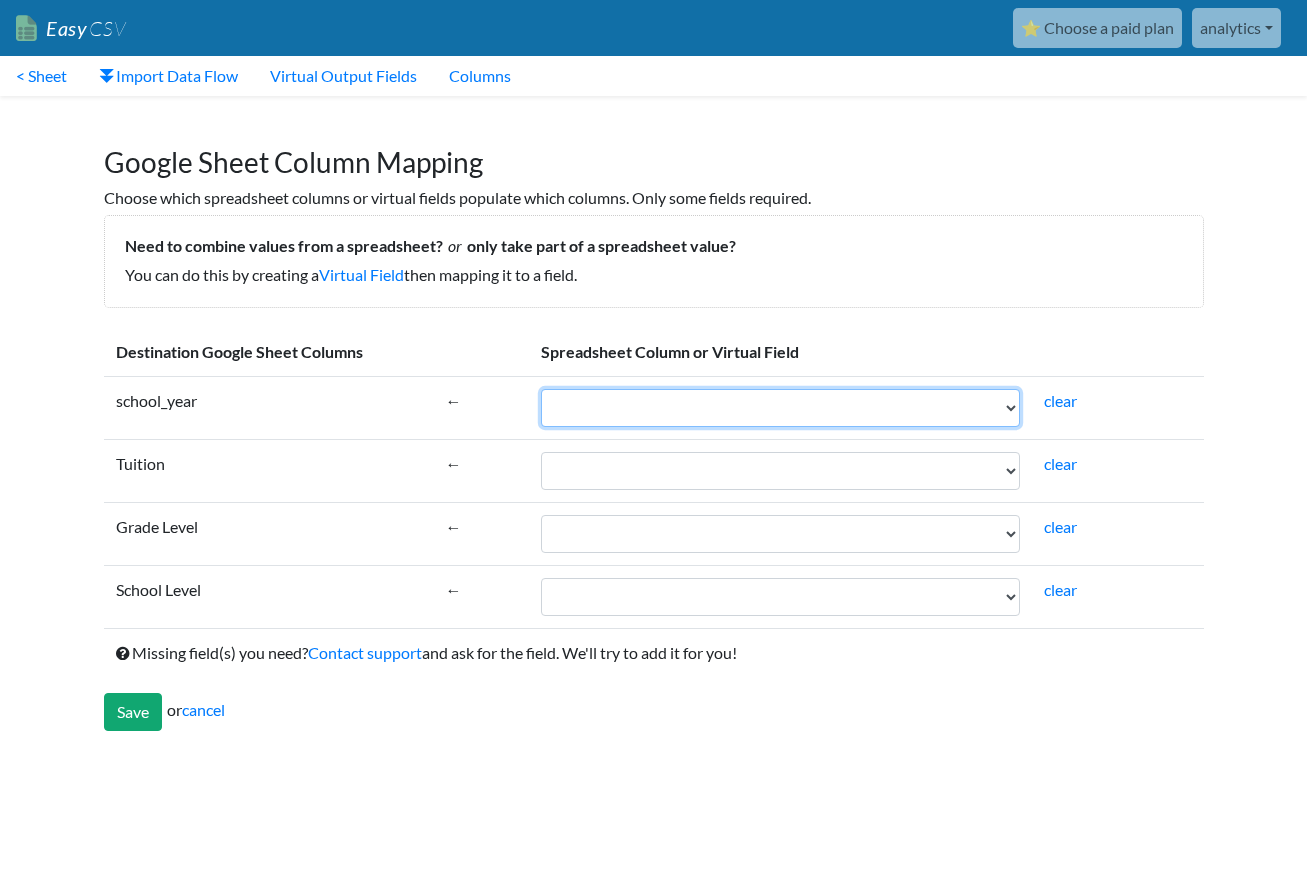 click on "school_year
Tuition
Grade Level
School Level" at bounding box center [780, 408] 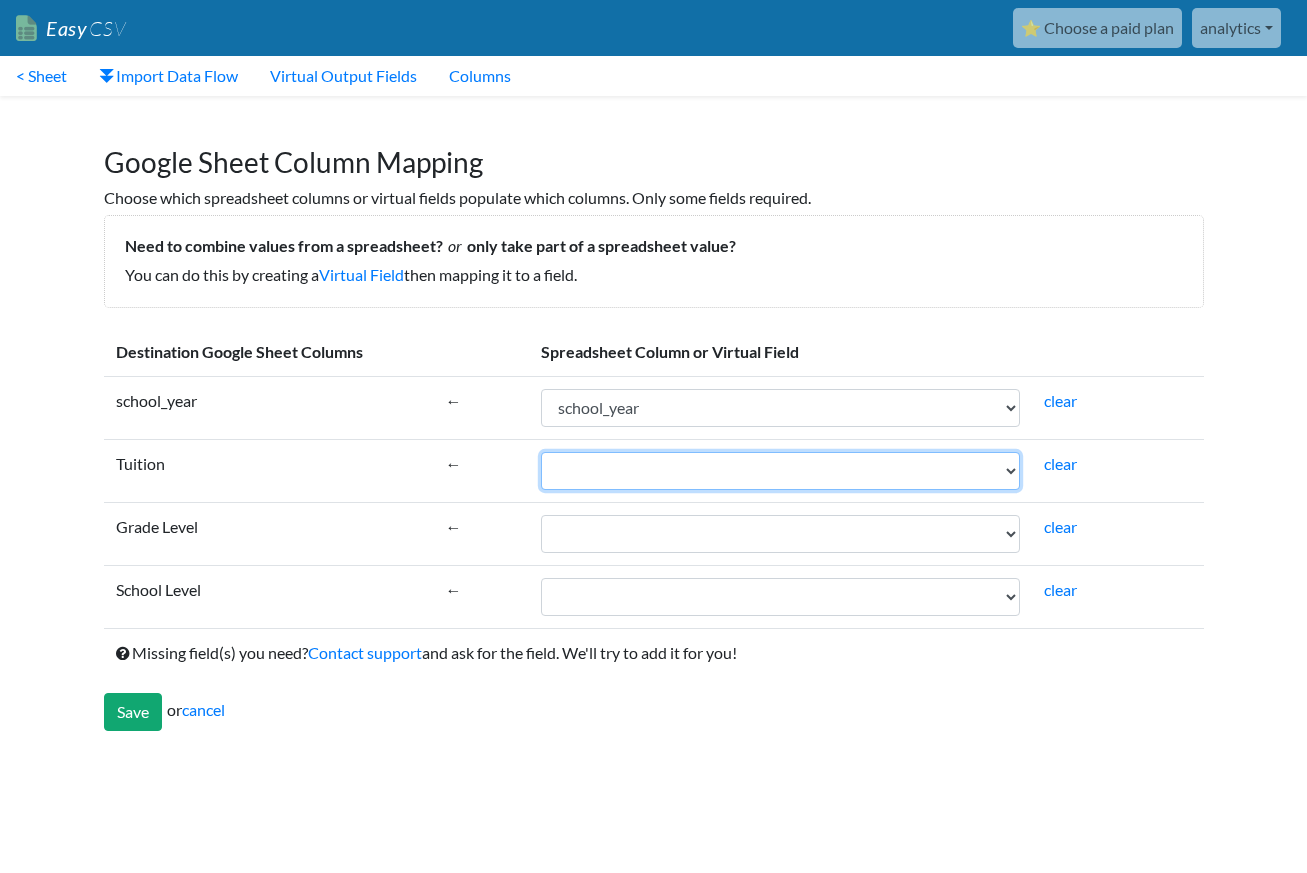 click on "school_year
Tuition
Grade Level
School Level" at bounding box center (780, 471) 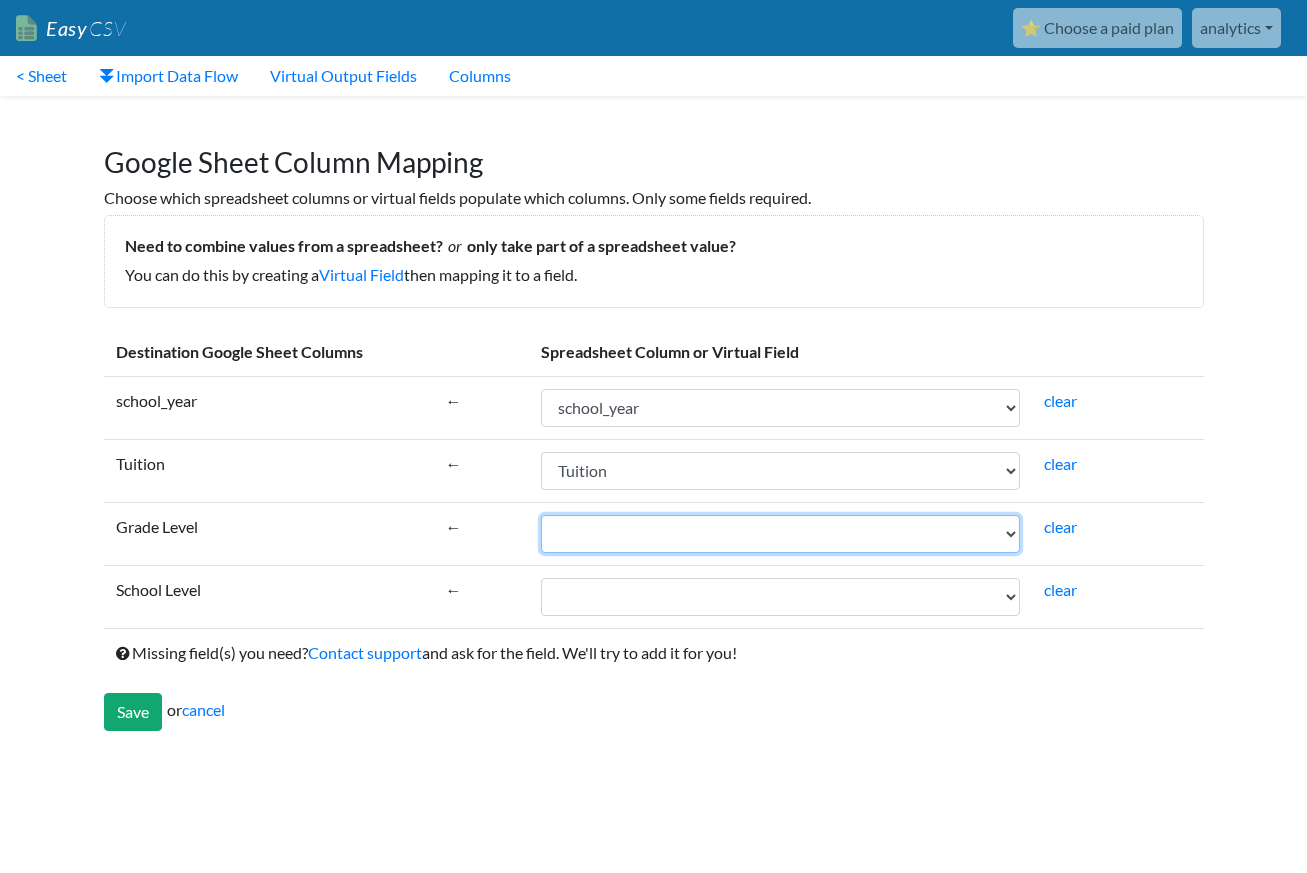 click on "school_year
Tuition
Grade Level
School Level" at bounding box center [780, 534] 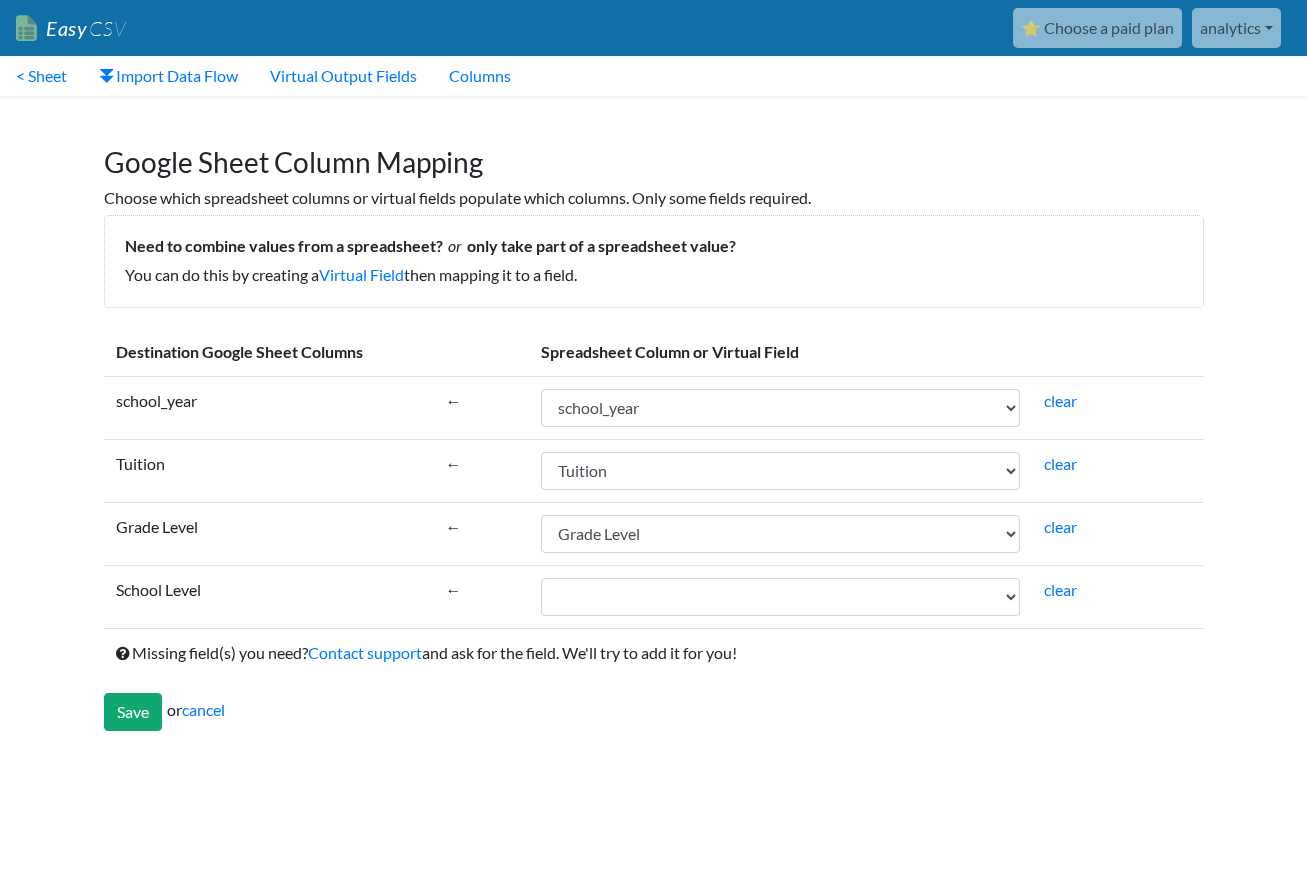 click on "school_year
Tuition
Grade Level
School Level" at bounding box center [780, 597] 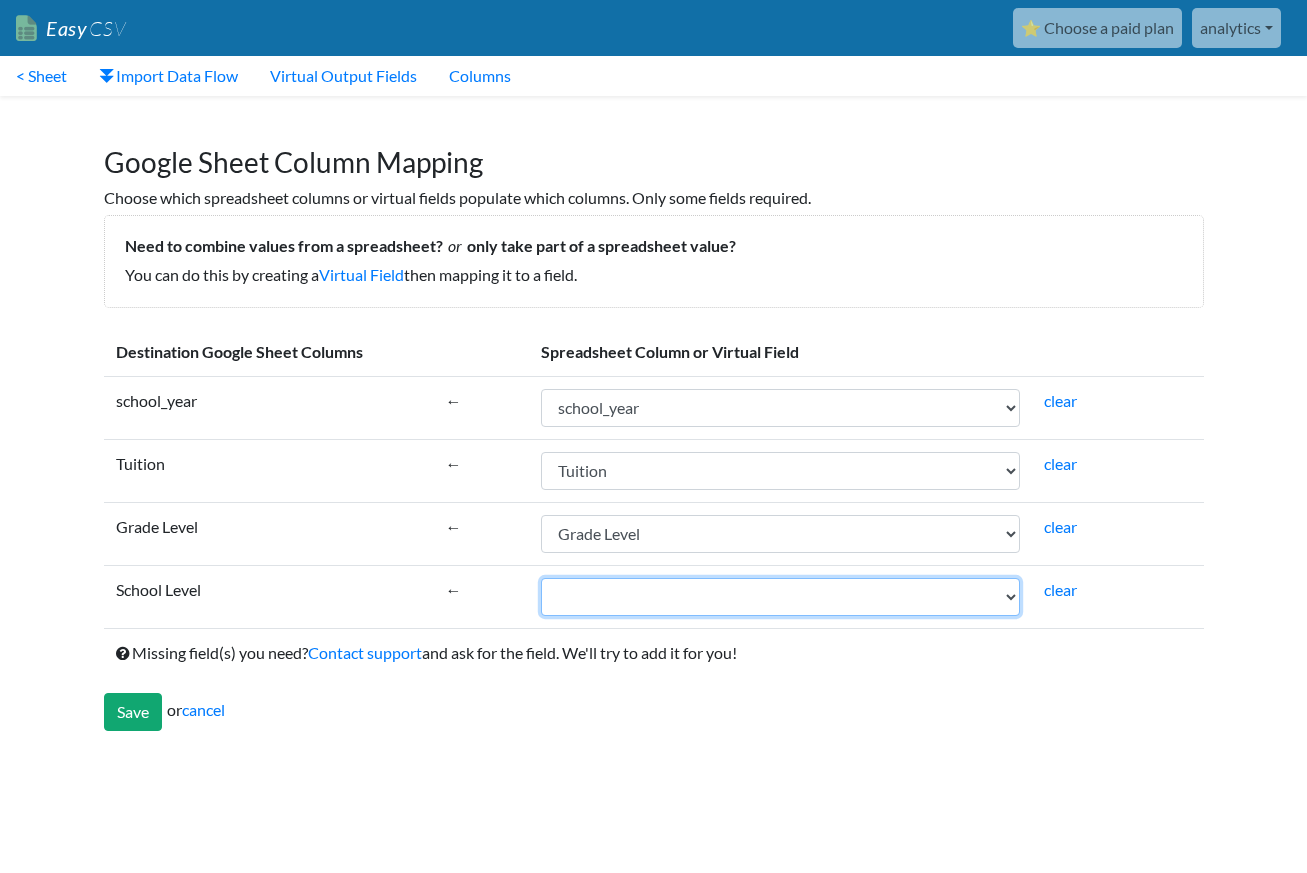 select on "cr_740063" 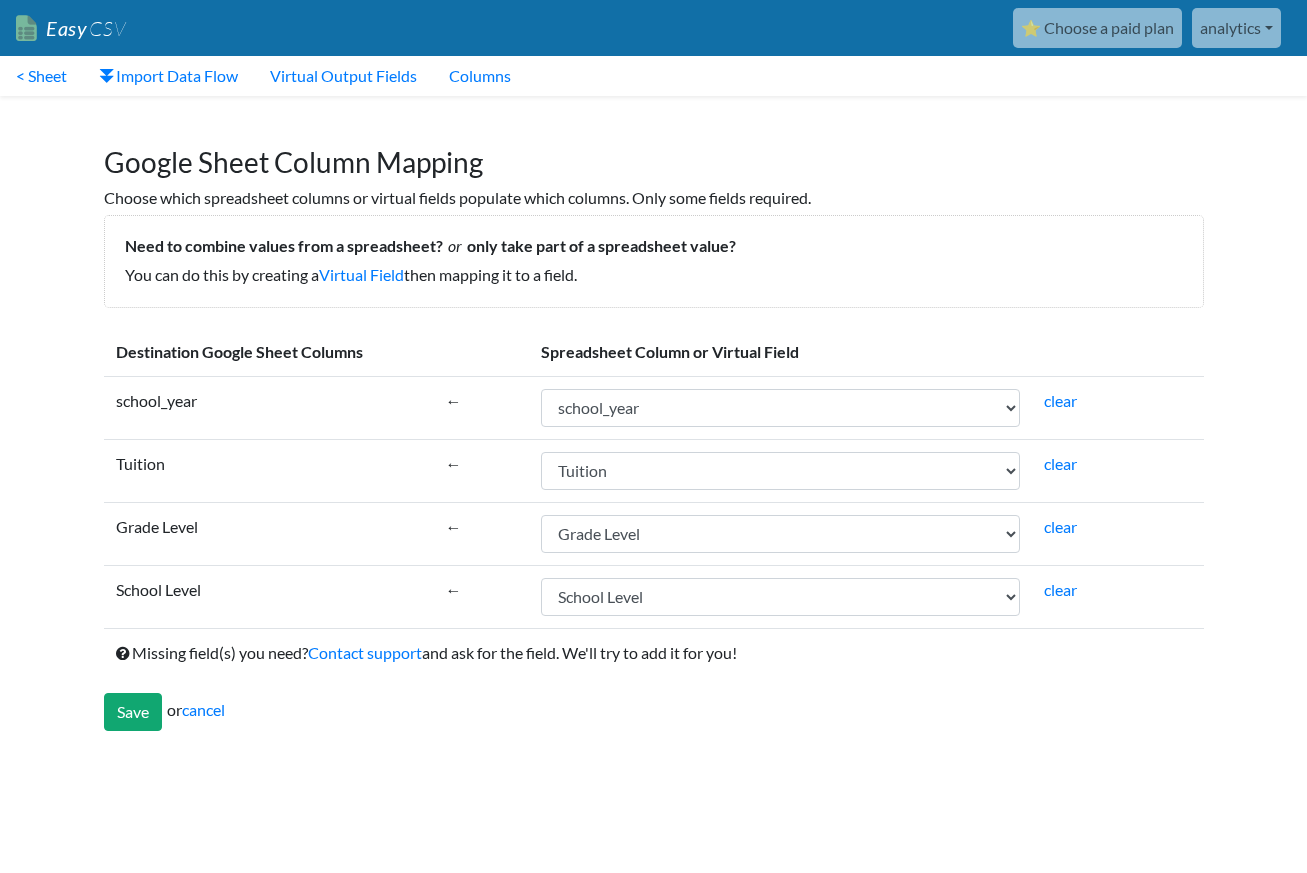 click on "Destination Google Sheet Columns
Spreadsheet Column or Virtual Field
school_year
←
school_year
Tuition
Grade Level
School Level
clear
Tuition
←
school_year
Tuition
Grade Level
School Level
clear
Grade Level
←
school_year
Tuition
Grade Level
School Level
clear
School Level
←
school_year
Tuition
Grade Level
School Level
clear
Missing  field(s) you need?  Contact support
Save" at bounding box center (654, 529) 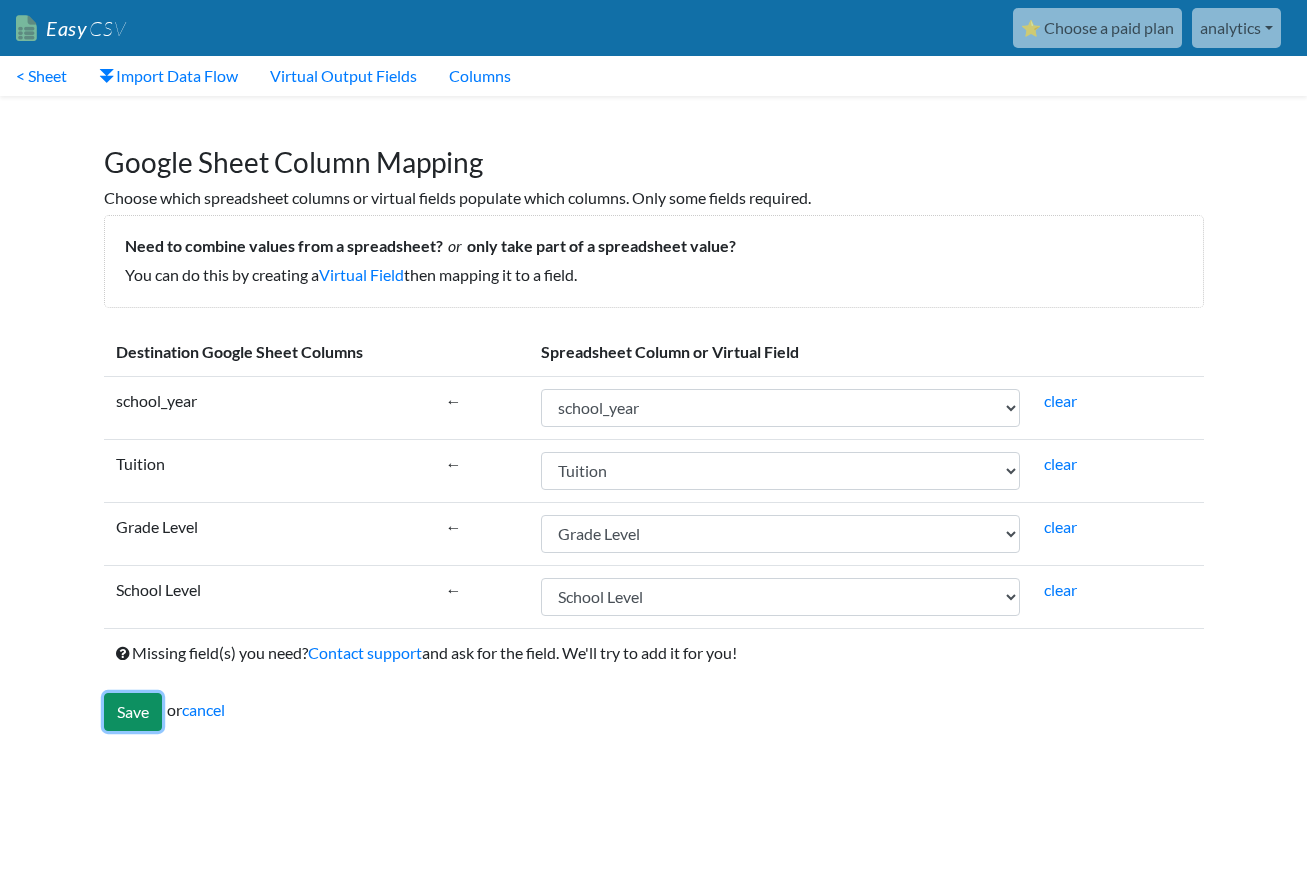 click on "Save" at bounding box center (133, 712) 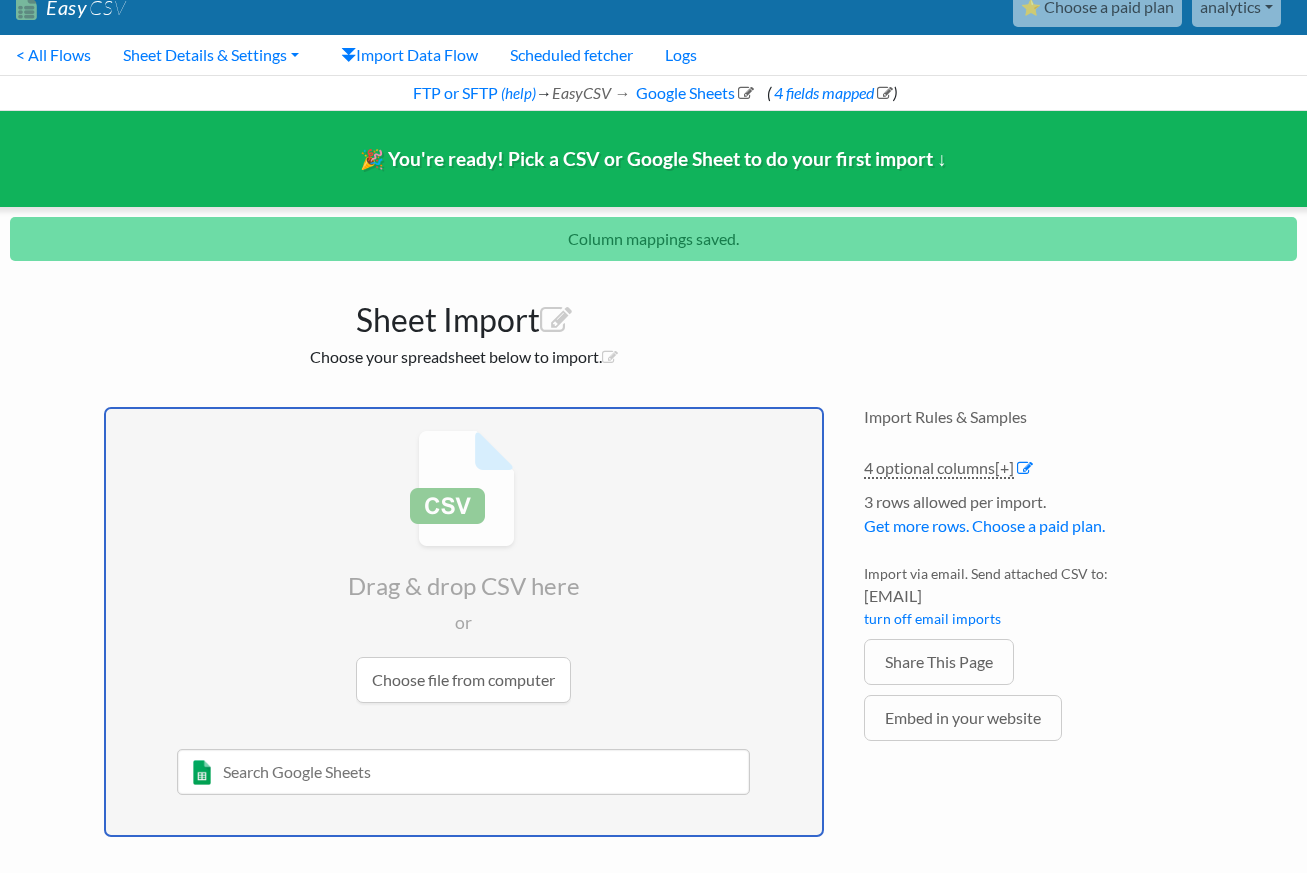 scroll, scrollTop: 0, scrollLeft: 0, axis: both 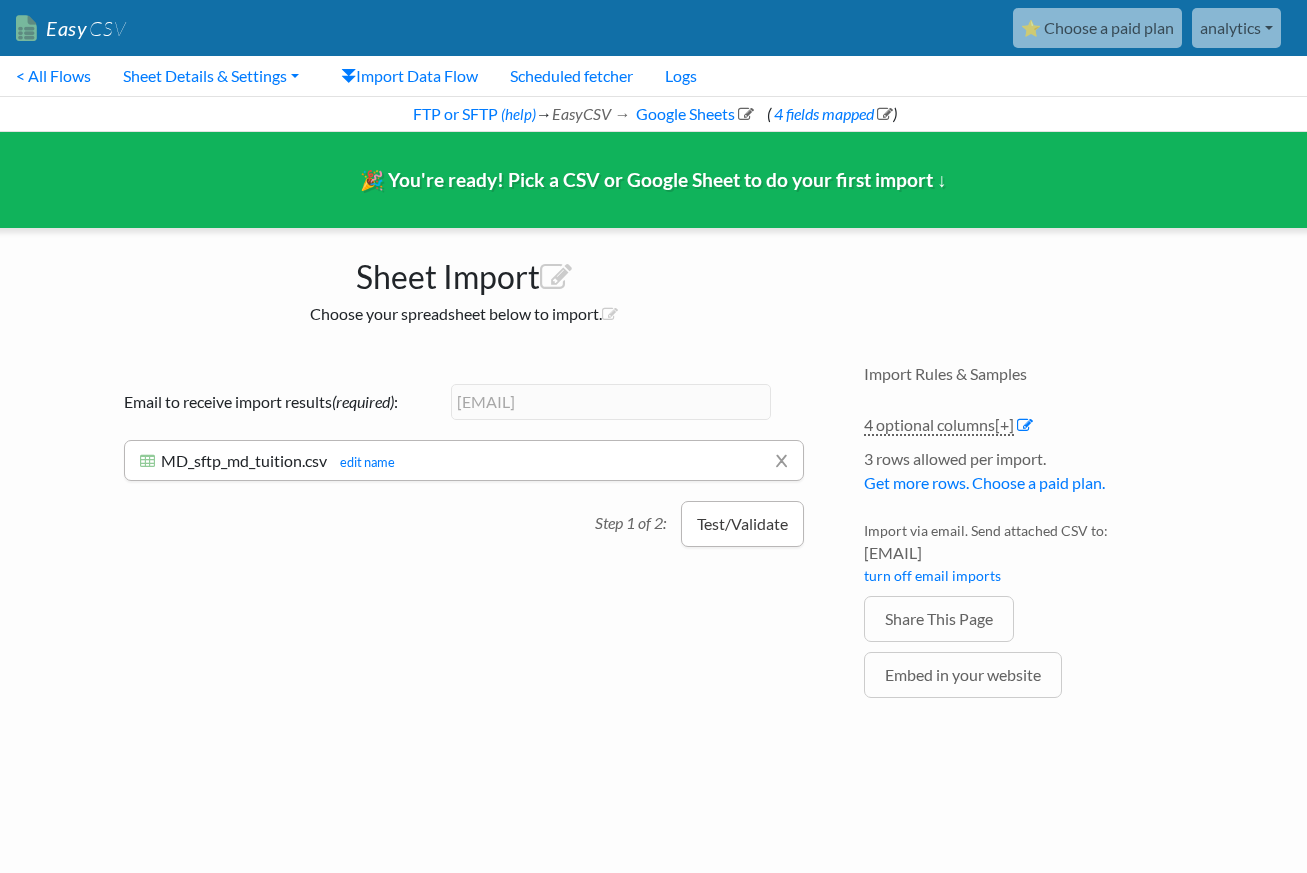 click on "Test/Validate" at bounding box center (742, 524) 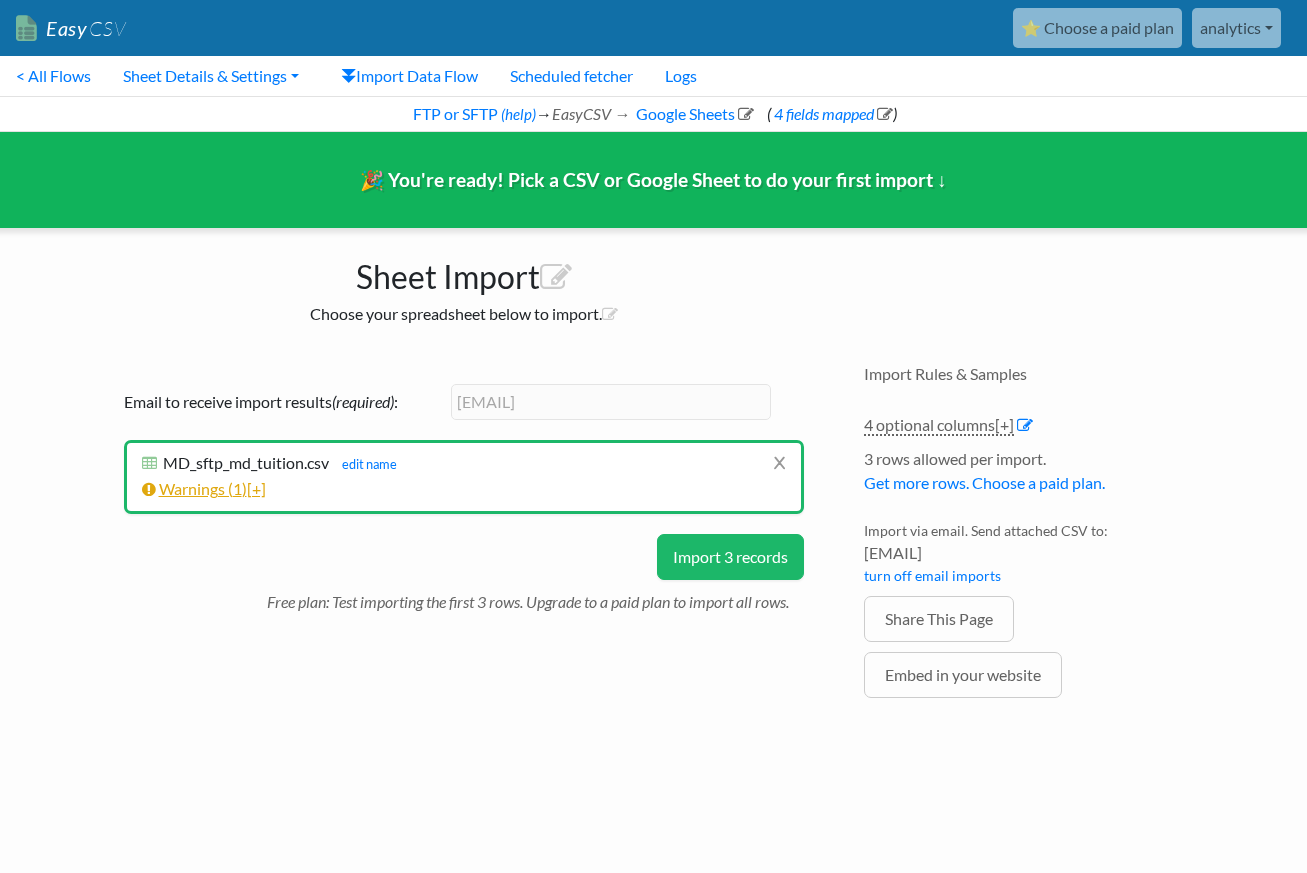 click on "Warnings ( 1 )  [+]" at bounding box center (204, 488) 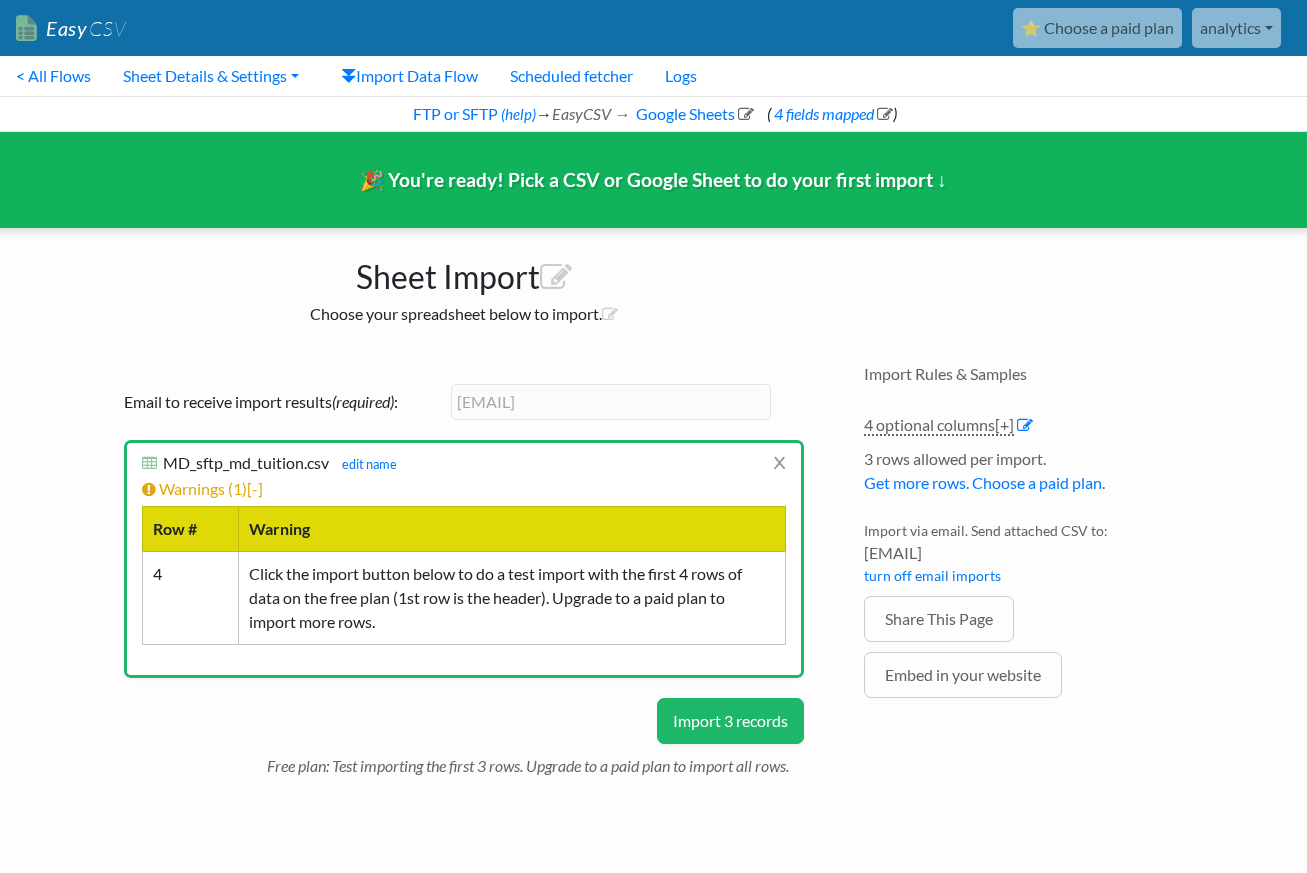 click on "Import 3 records" at bounding box center (730, 721) 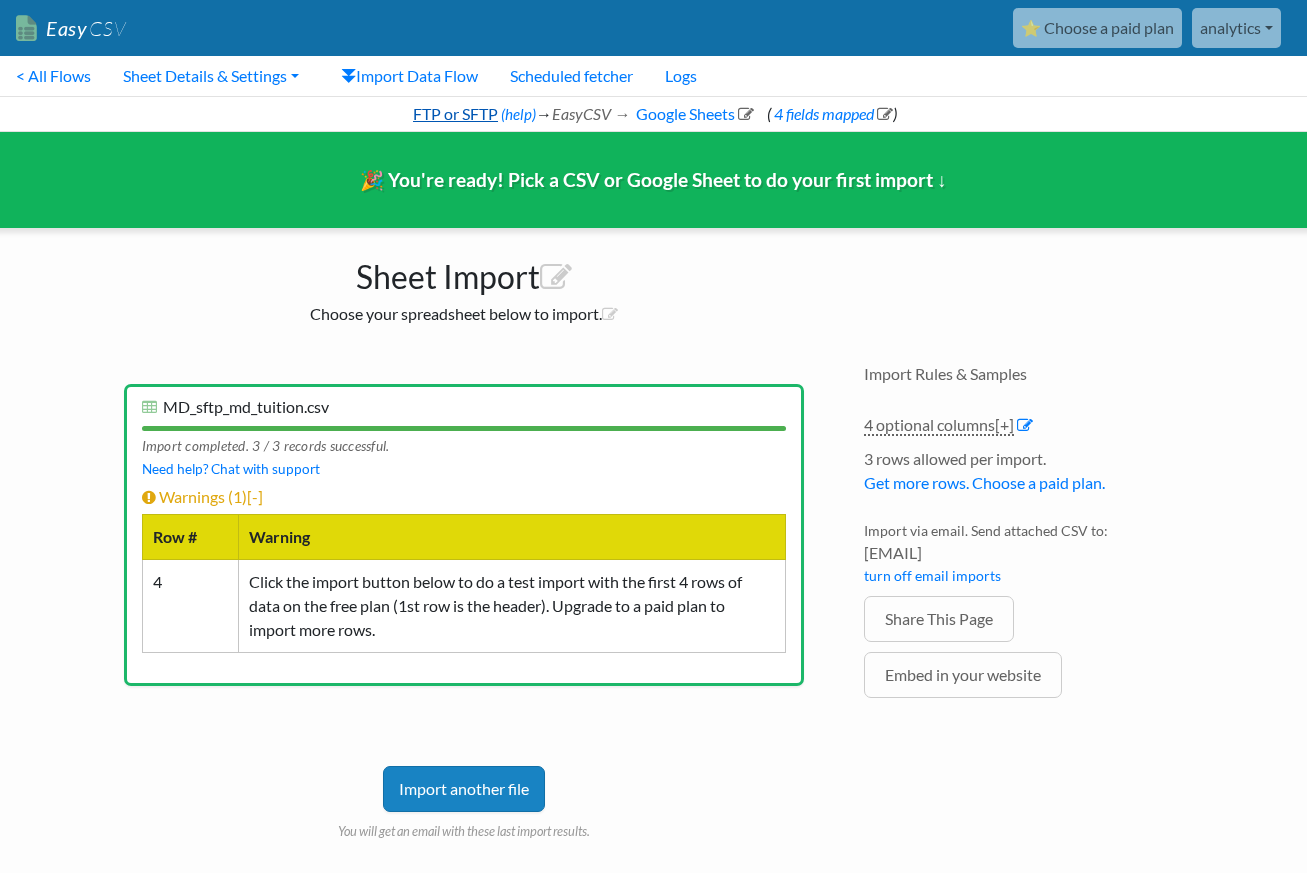 click on "FTP or SFTP" at bounding box center [454, 113] 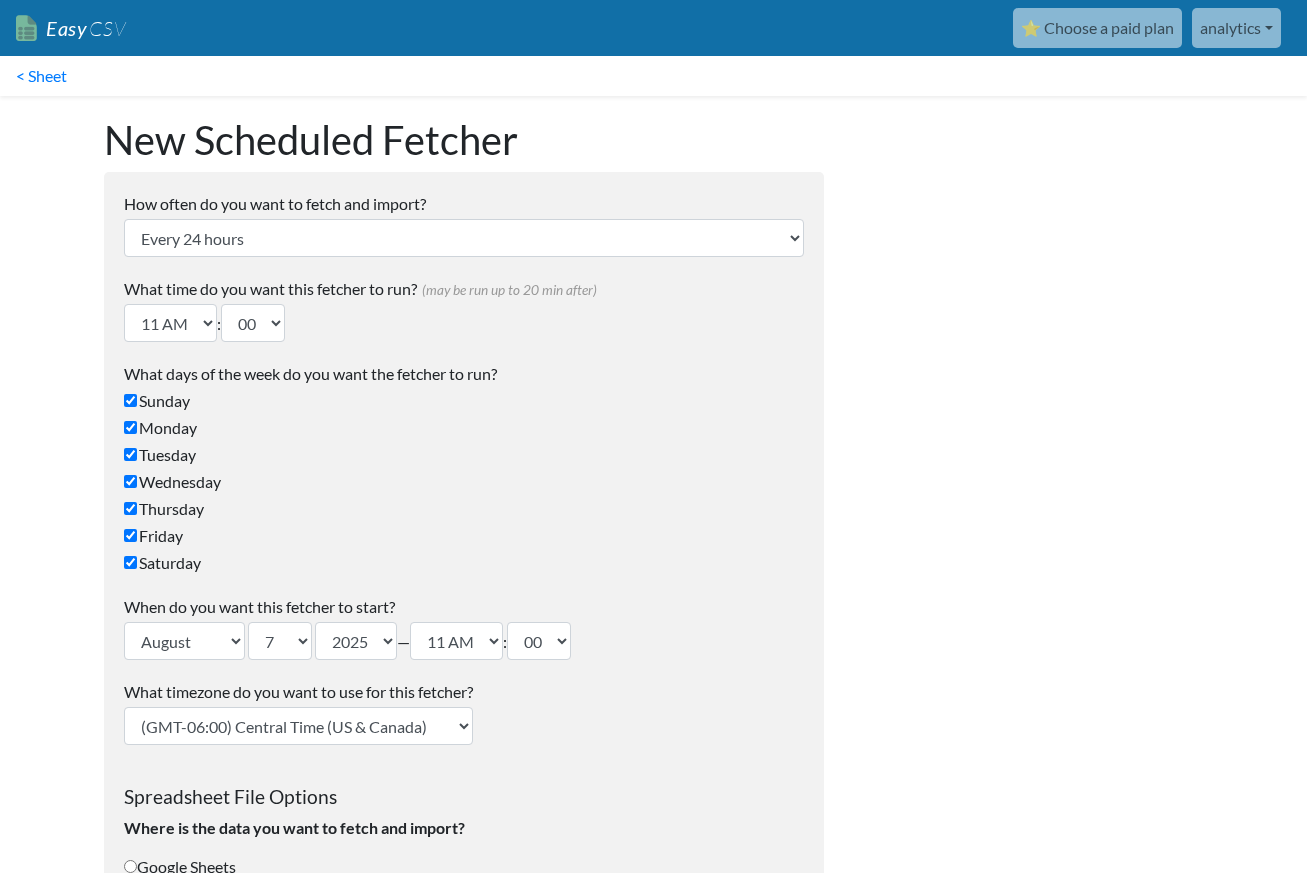 scroll, scrollTop: 0, scrollLeft: 0, axis: both 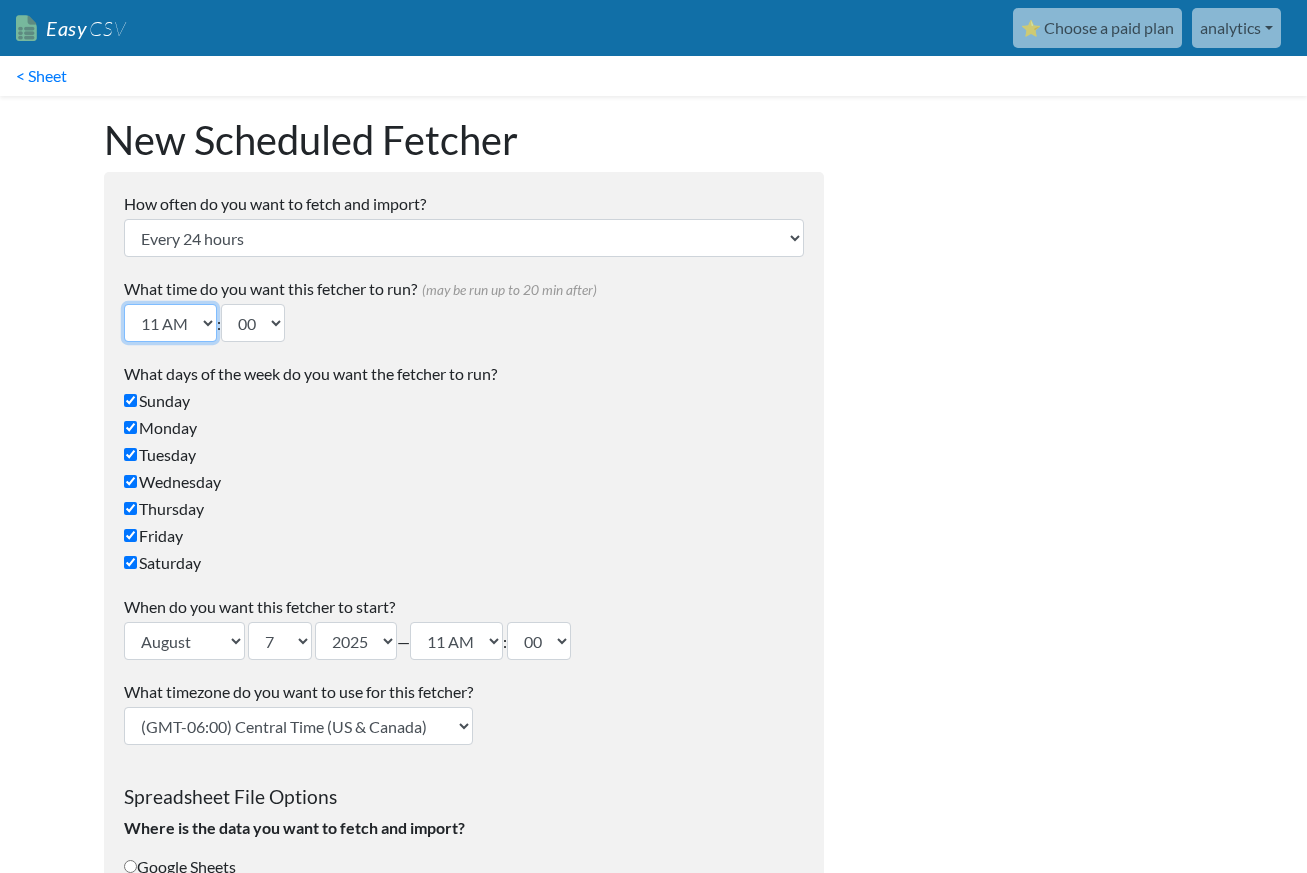 click on "12 AM
01 AM
02 AM
03 AM
04 AM
05 AM
06 AM
07 AM
08 AM
09 AM
10 AM
11 AM
12 PM
01 PM
02 PM
03 PM
04 PM
05 PM
06 PM
07 PM
08 PM
09 PM
10 PM
11 PM" at bounding box center [170, 323] 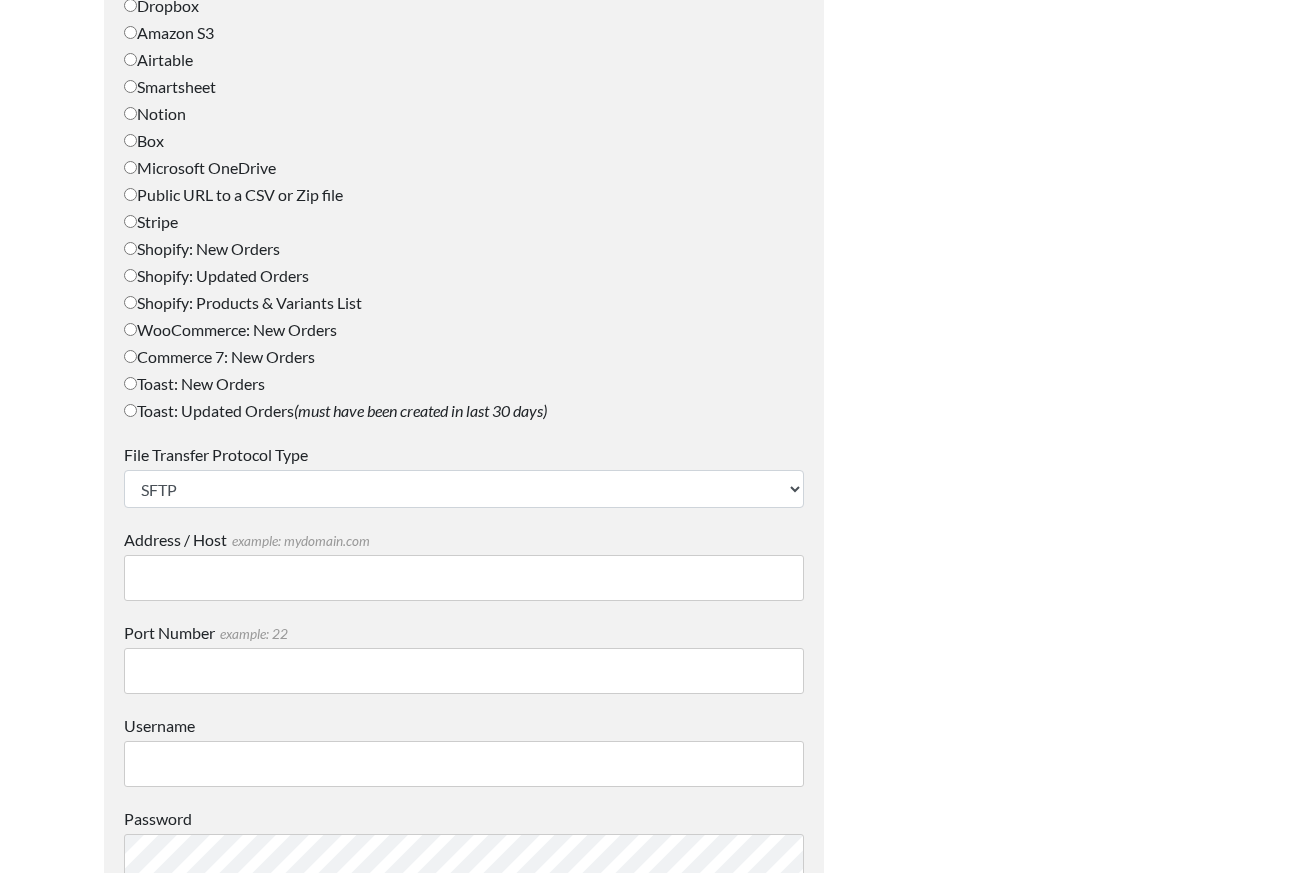 scroll, scrollTop: 944, scrollLeft: 0, axis: vertical 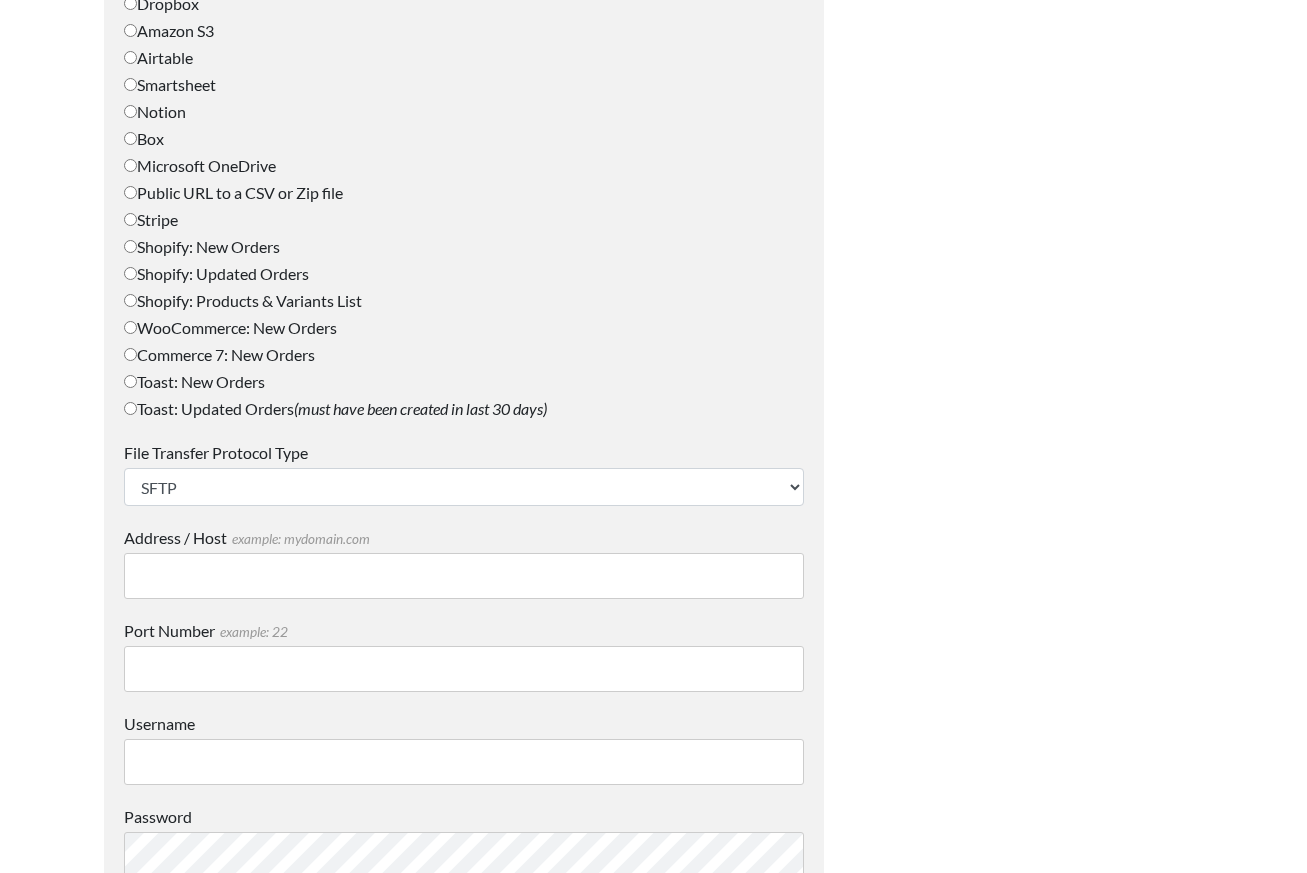 click on "Address / Host  example: [DOMAIN]" at bounding box center (464, 576) 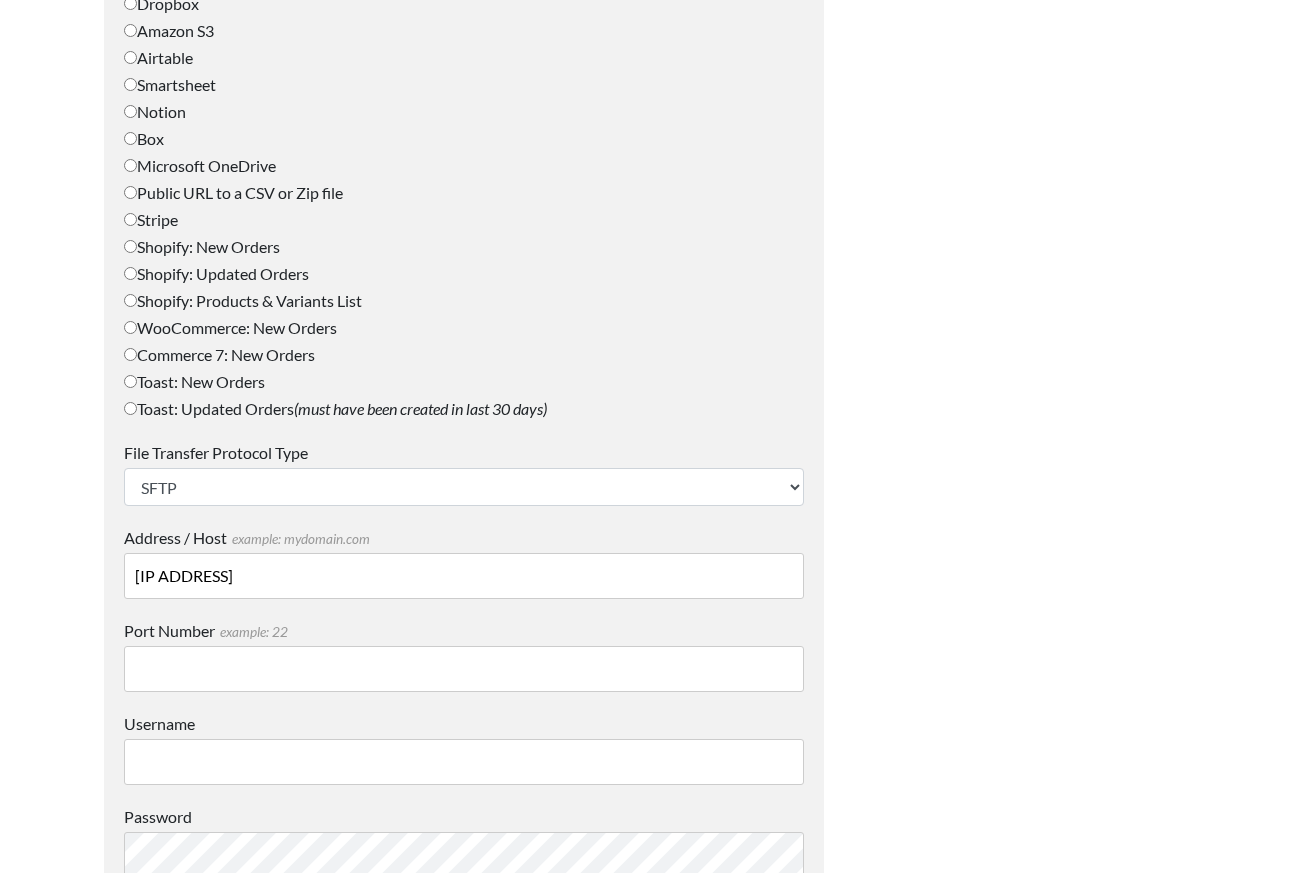 type on "12.132.88.179" 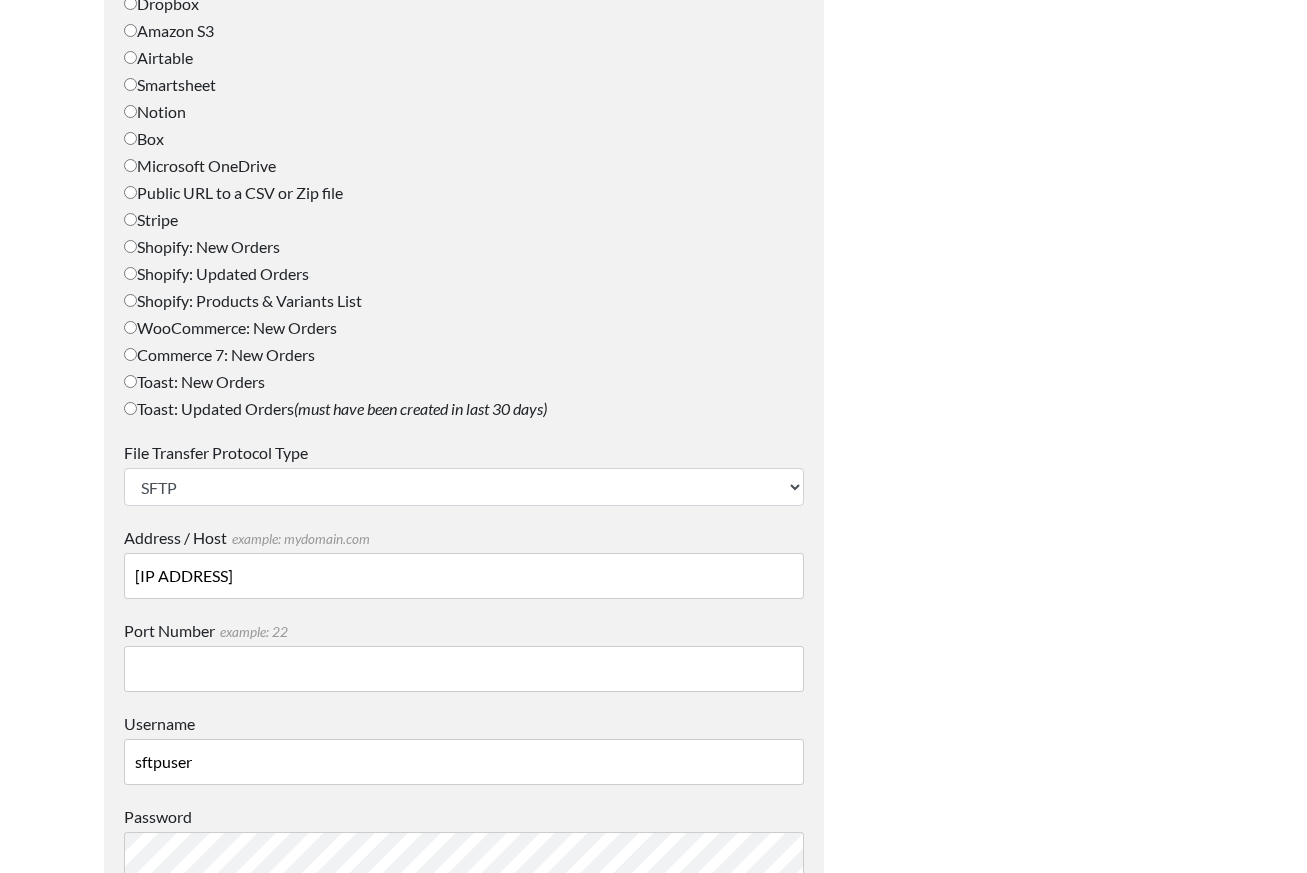 type on "sftpuser" 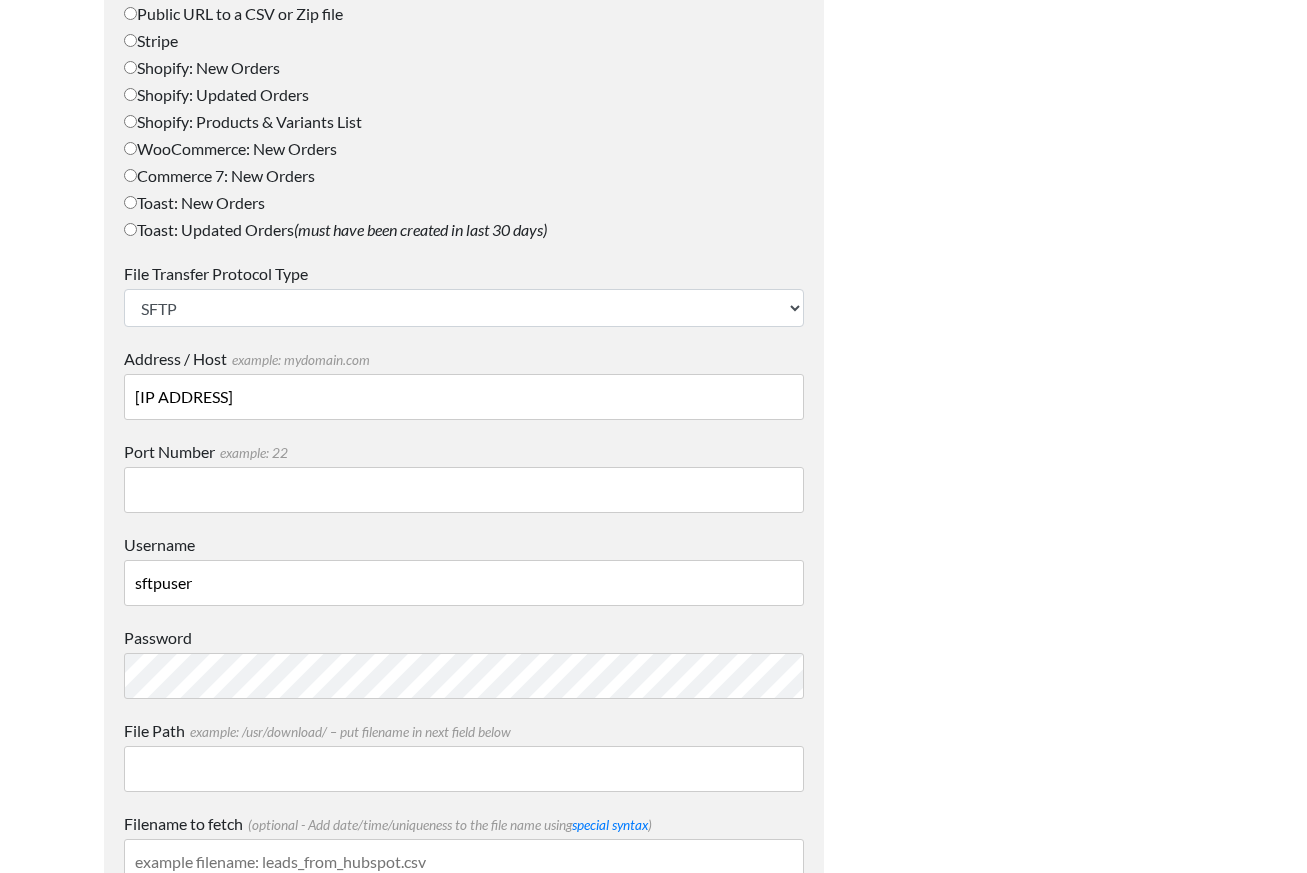 scroll, scrollTop: 1143, scrollLeft: 0, axis: vertical 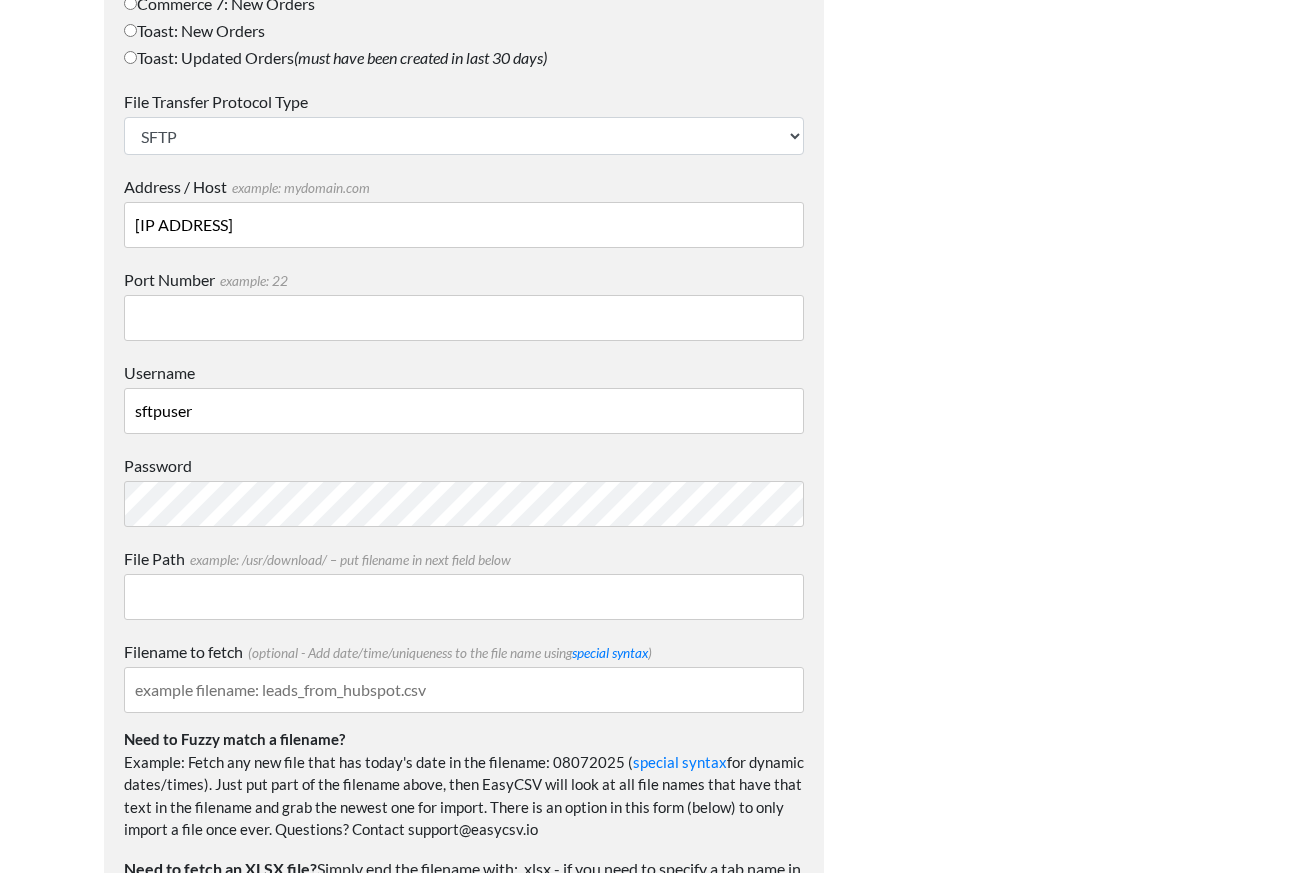 click on "Filename to fetch  (optional - Add date/time/uniqueness to the file name using  special syntax )" at bounding box center [464, 690] 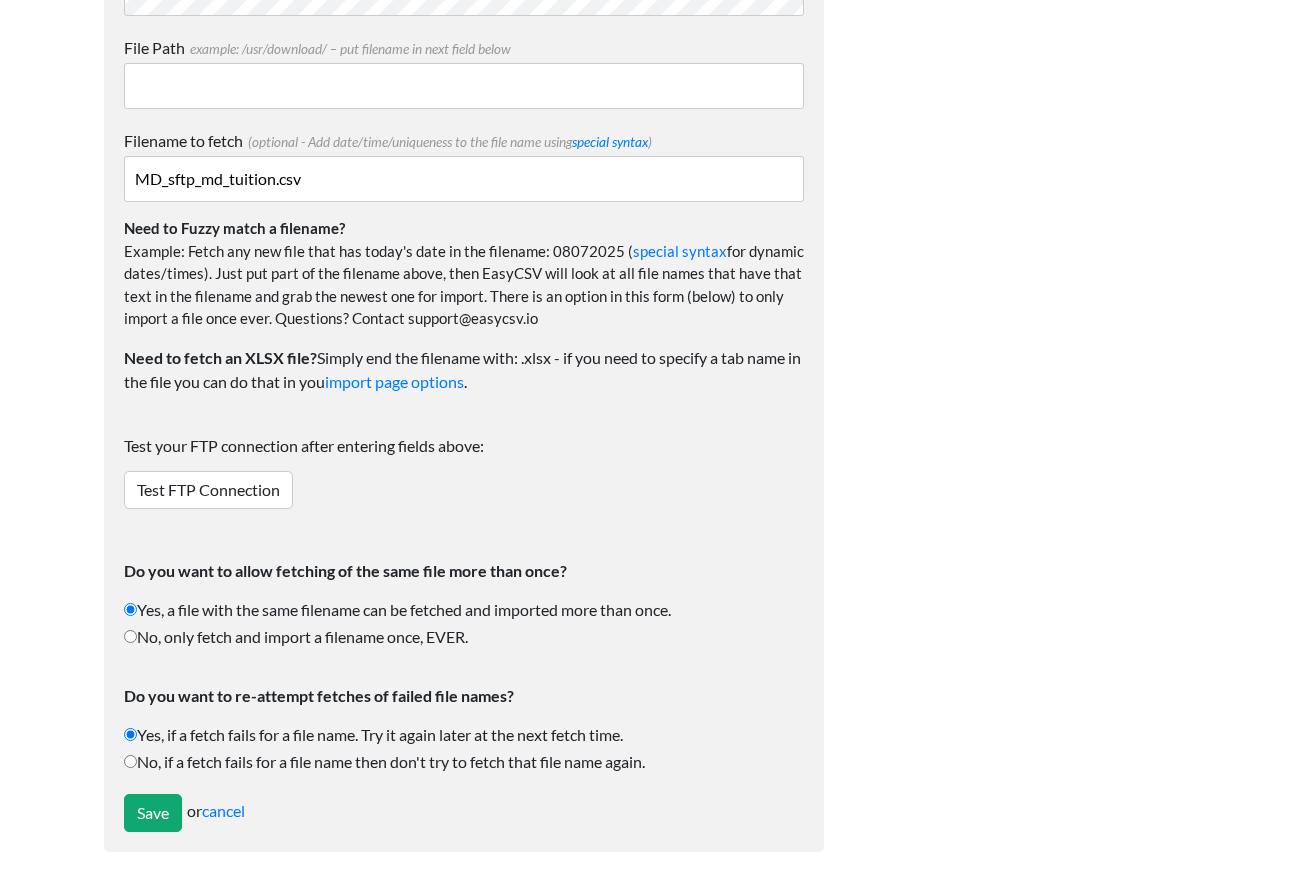 scroll, scrollTop: 1808, scrollLeft: 0, axis: vertical 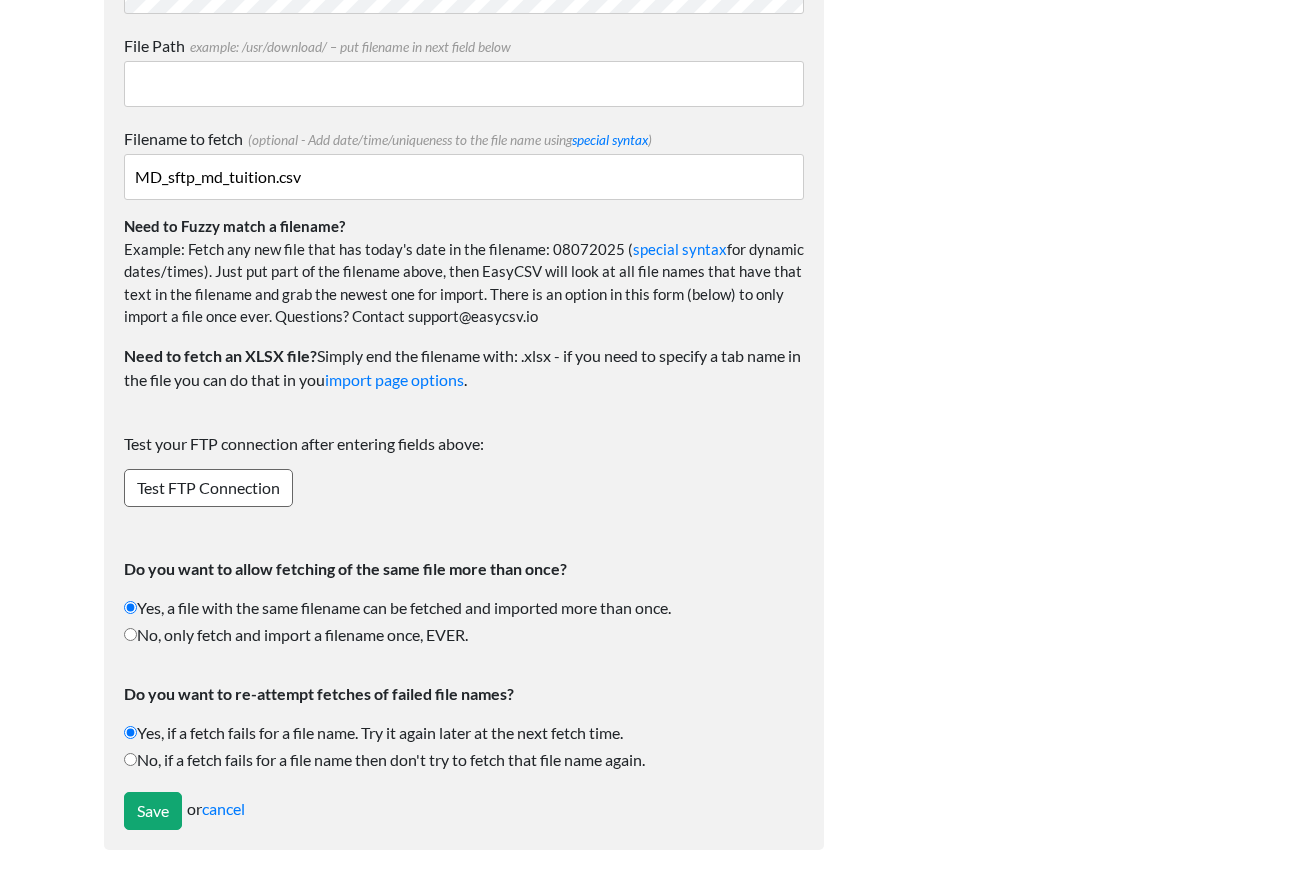 type on "MD_sftp_md_tuition.csv" 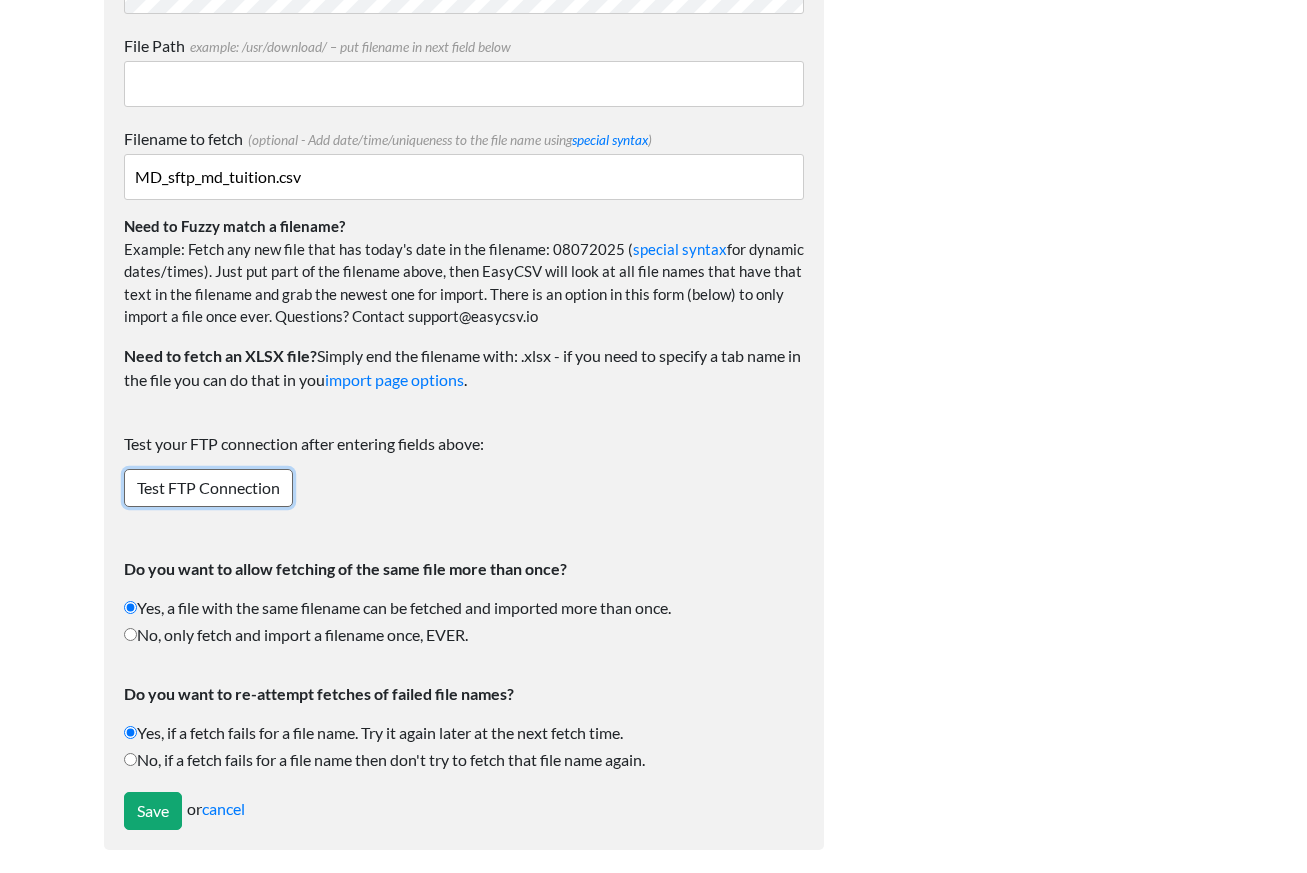 click on "Test FTP Connection" at bounding box center [208, 488] 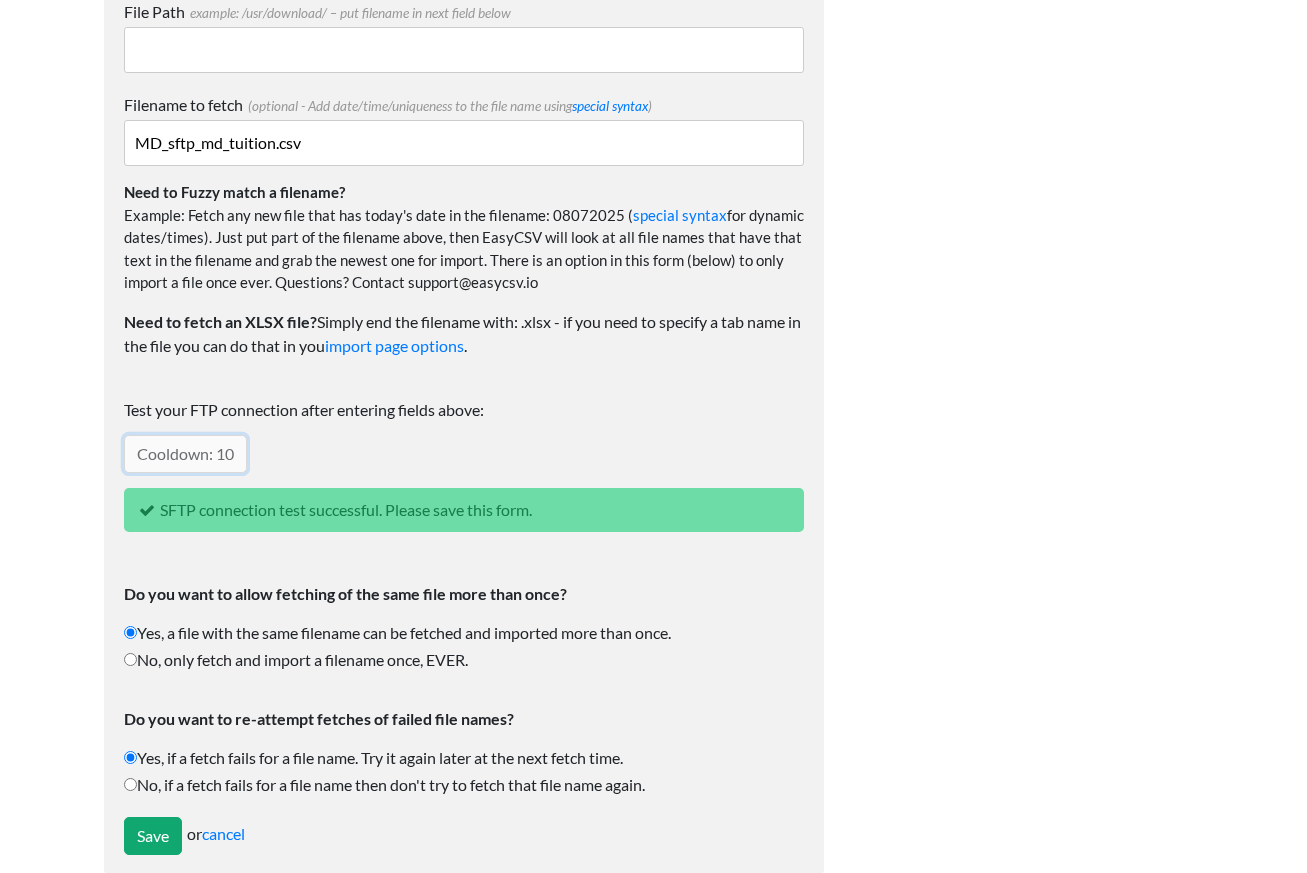 scroll, scrollTop: 1879, scrollLeft: 0, axis: vertical 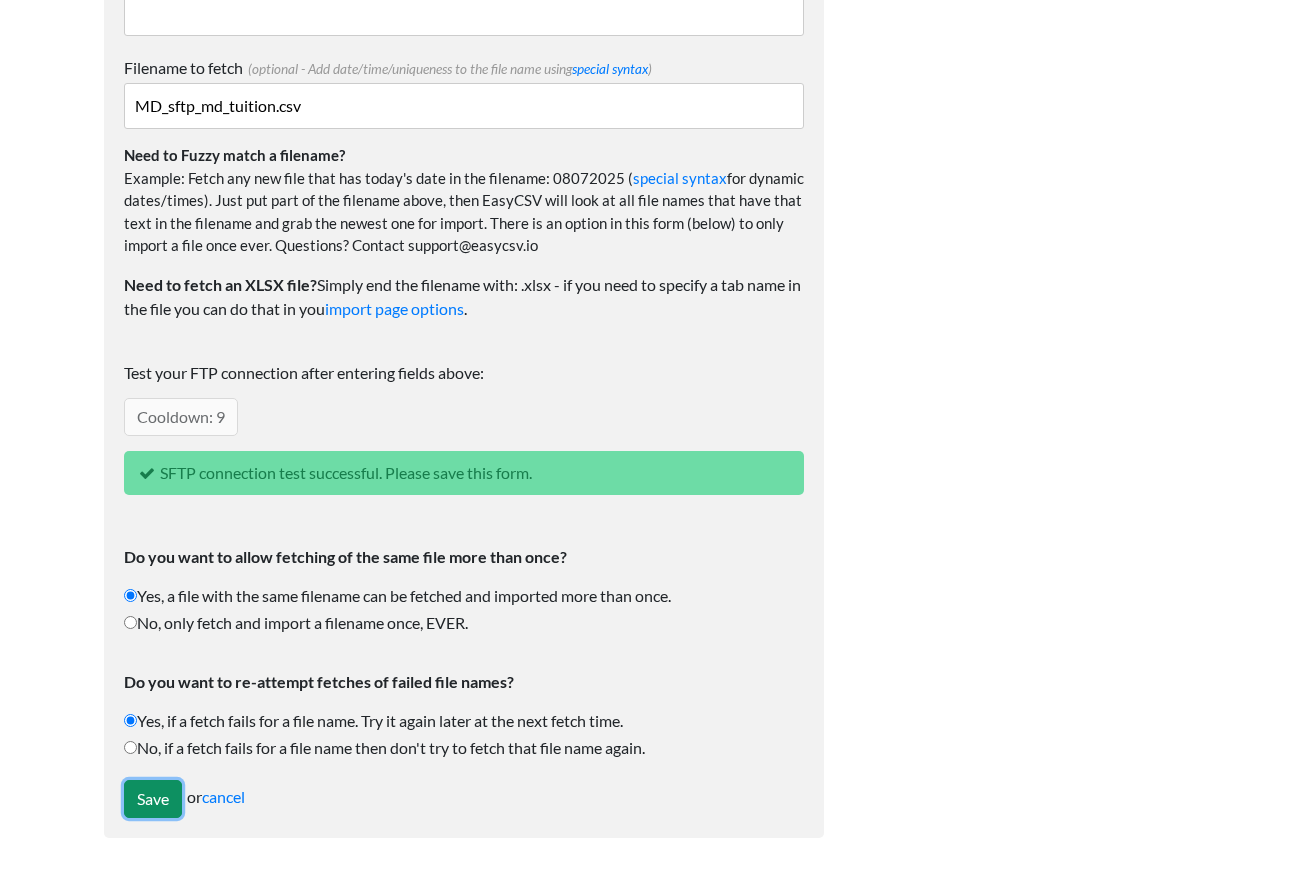 click on "Save" at bounding box center [153, 799] 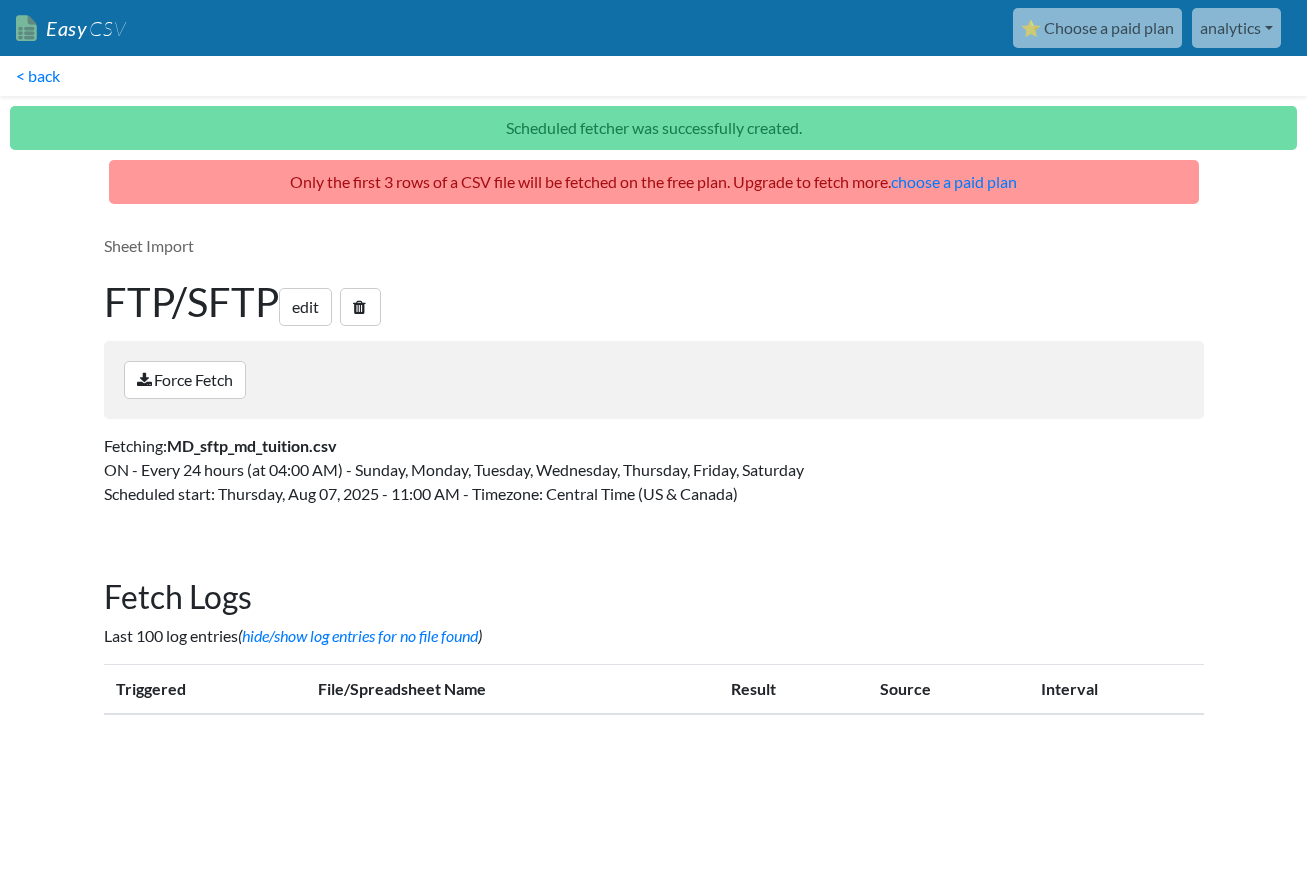 scroll, scrollTop: 0, scrollLeft: 0, axis: both 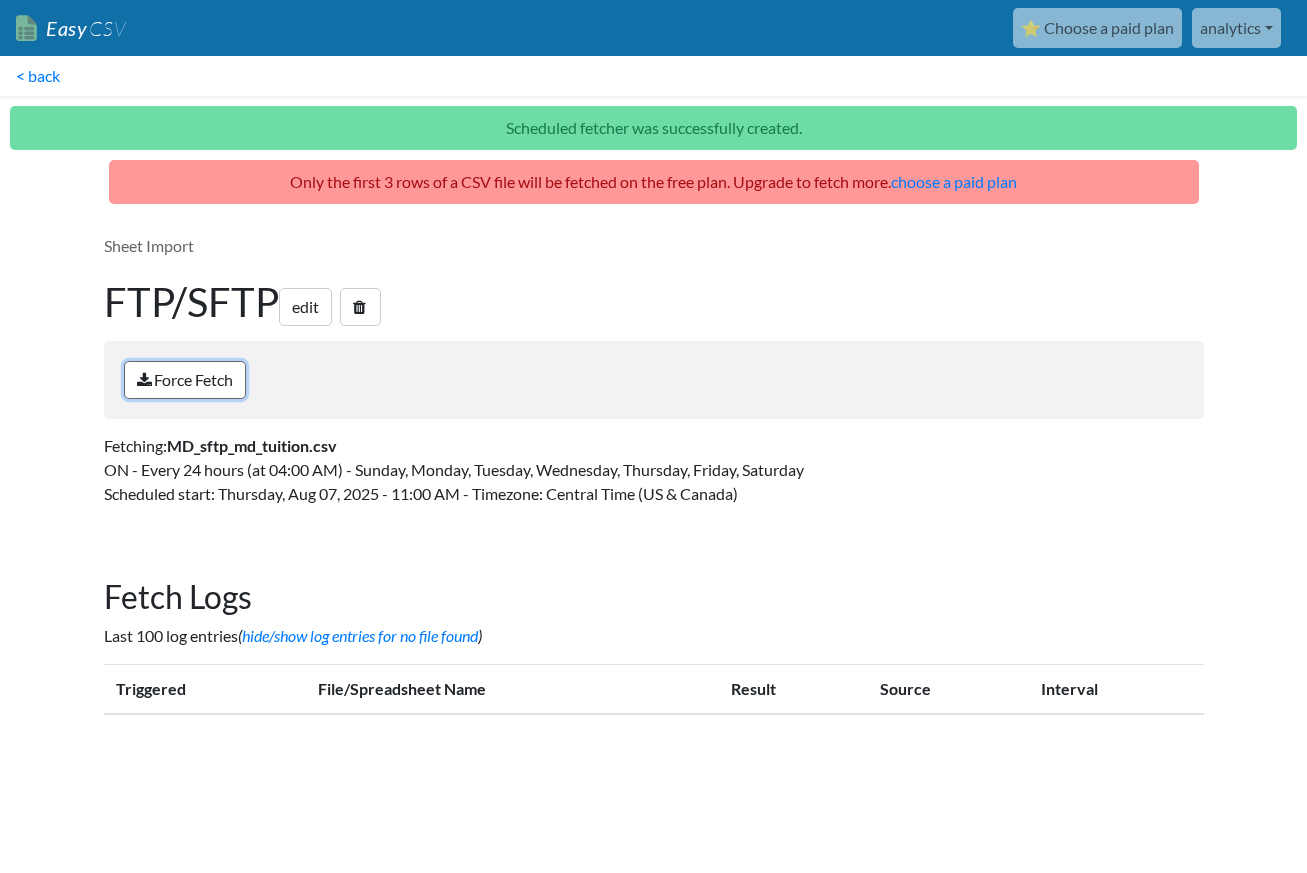 click on "Force Fetch" at bounding box center [185, 380] 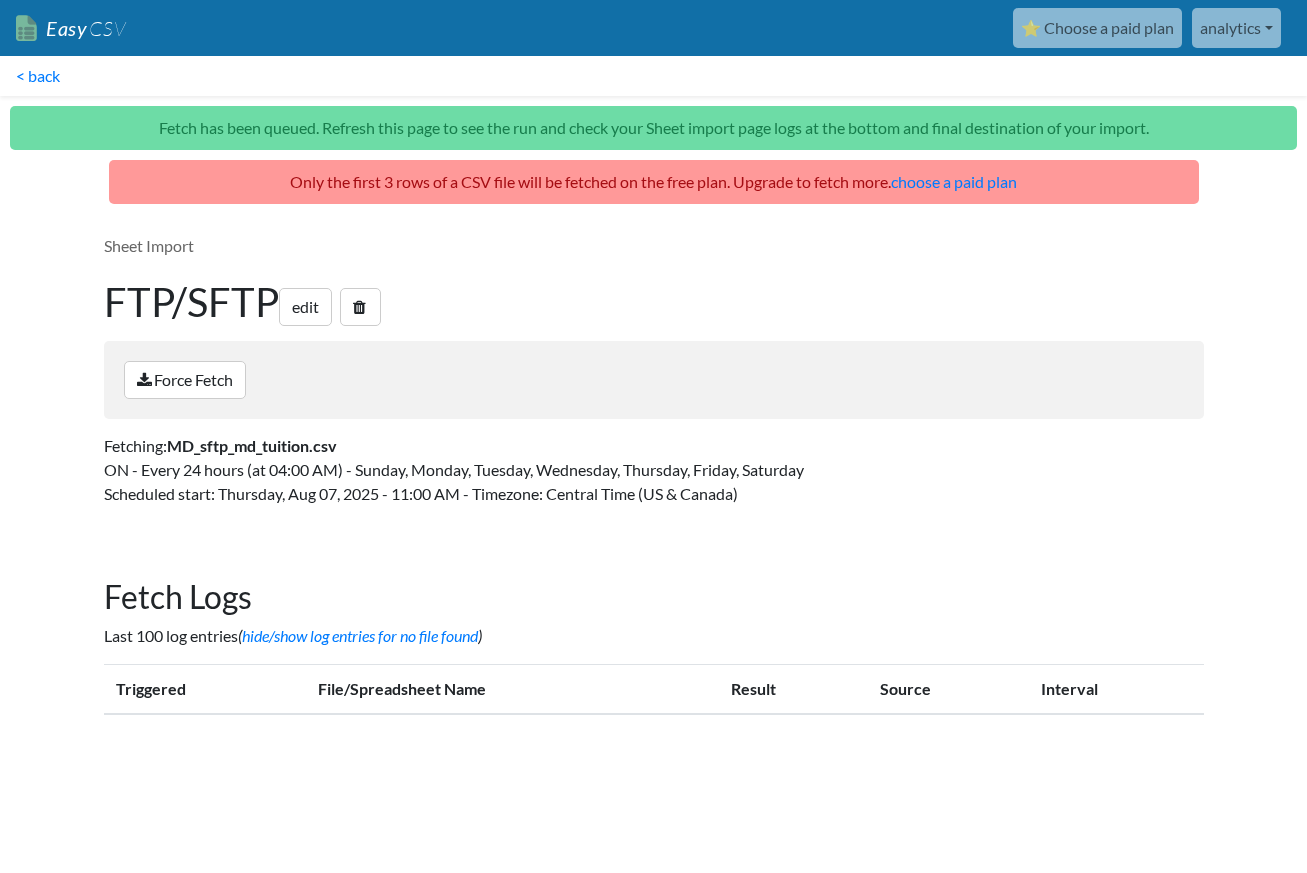 scroll, scrollTop: 0, scrollLeft: 0, axis: both 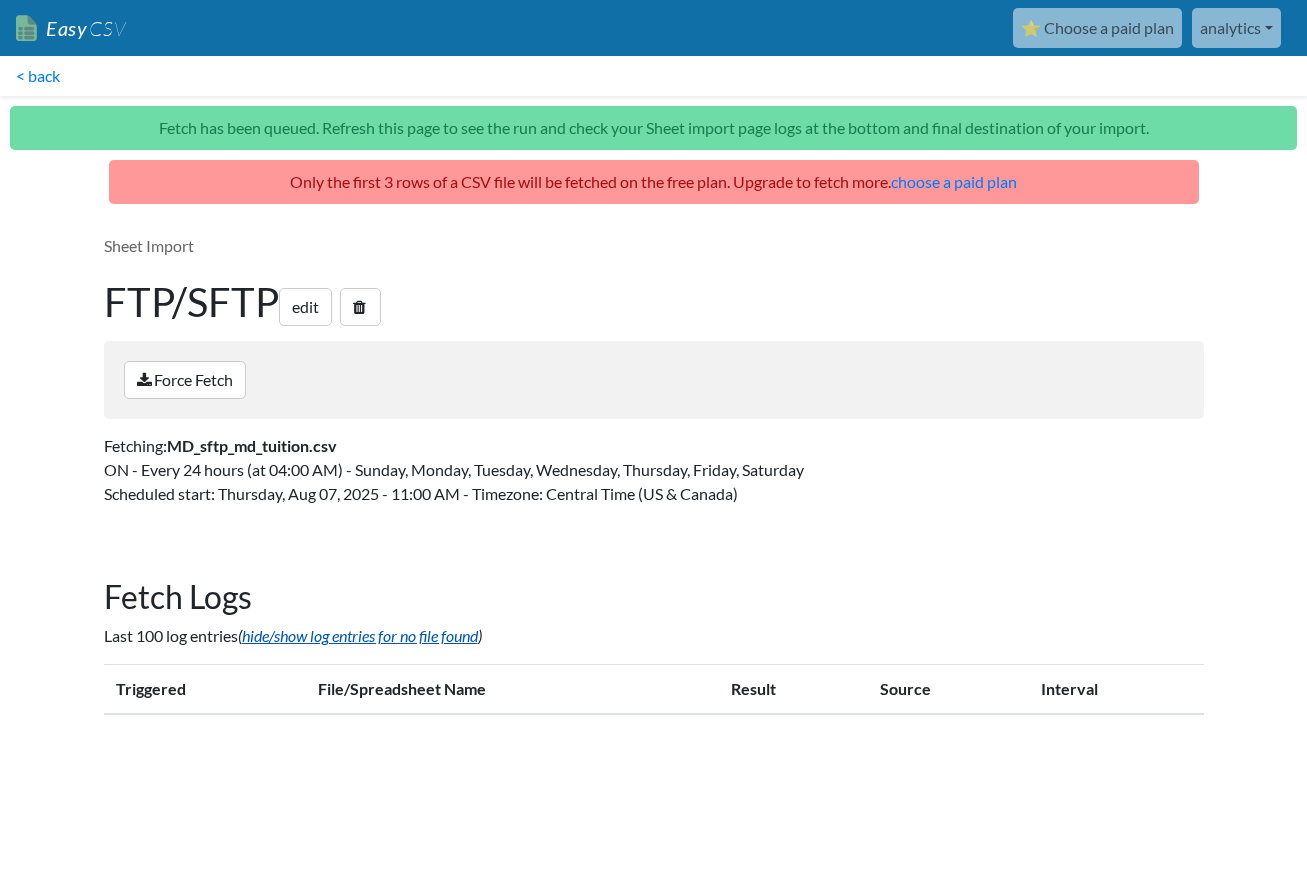 click on "hide/show log entries for no file found" at bounding box center [360, 635] 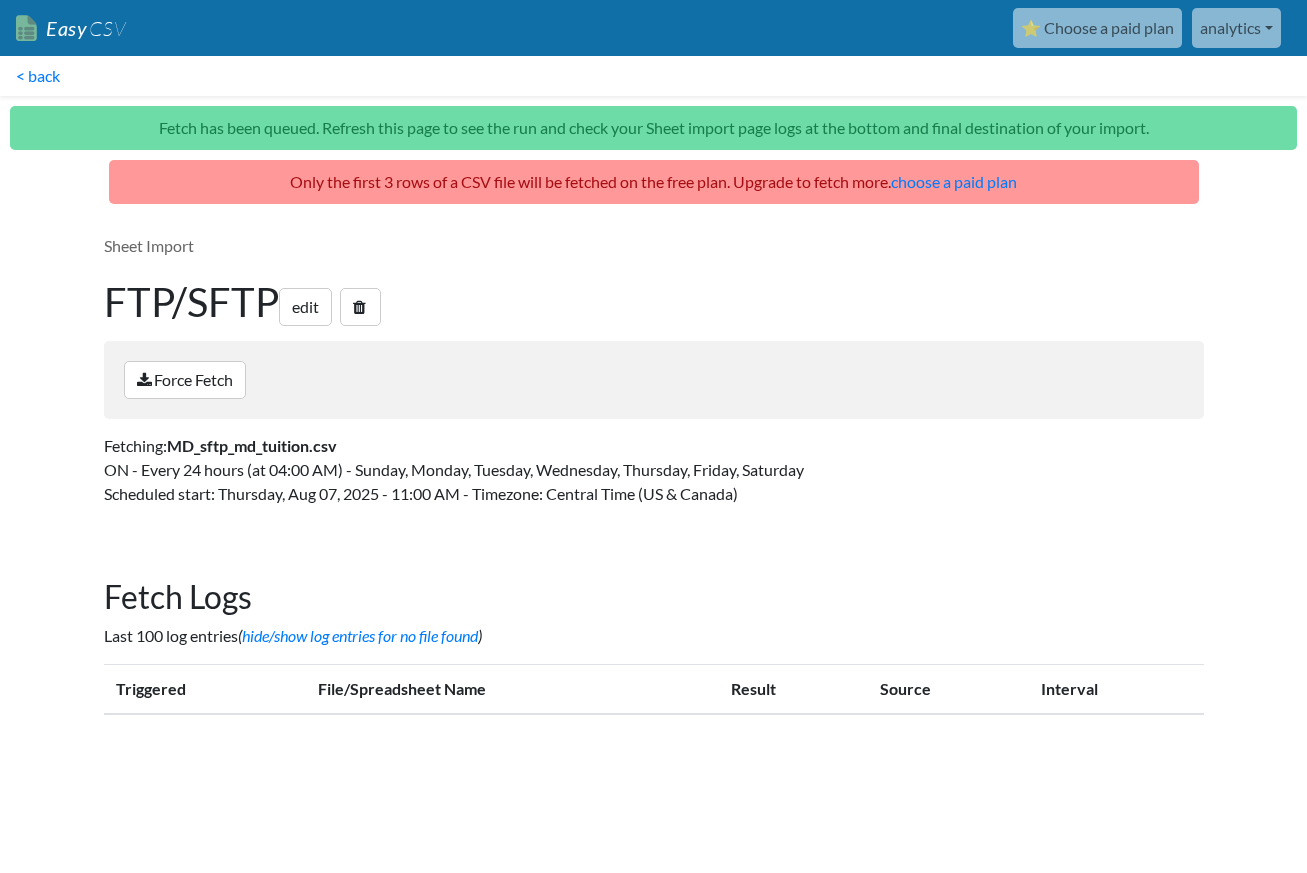 click on "Fetching:  MD_sftp_md_tuition.csv
ON - Every 24 hours (at 04:00 AM)  - Sunday, Monday, Tuesday, Wednesday, Thursday, Friday, Saturday  Scheduled start: Thursday, Aug 07, 2025 - 11:00 AM - Timezone: Central Time (US & Canada)" at bounding box center (654, 470) 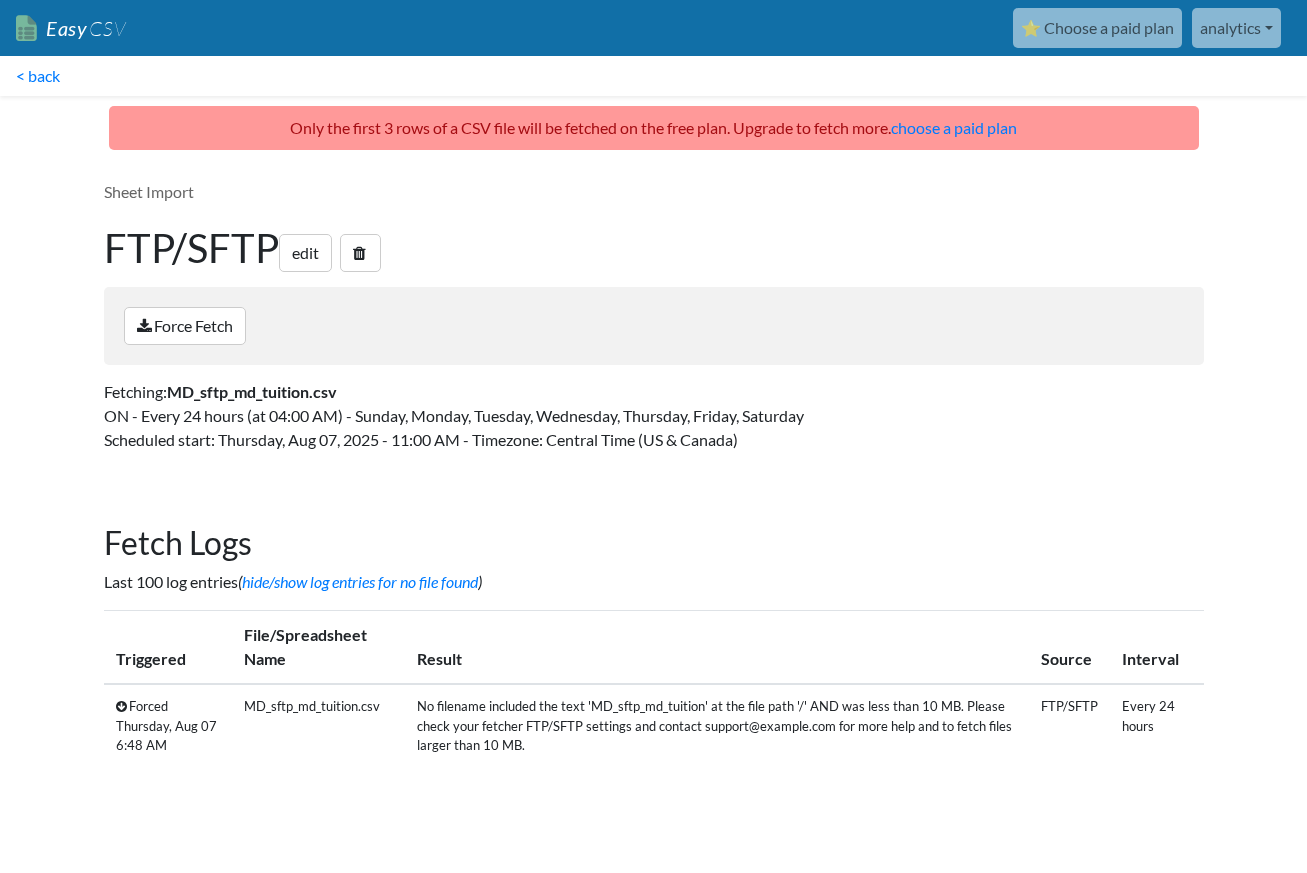 scroll, scrollTop: 0, scrollLeft: 0, axis: both 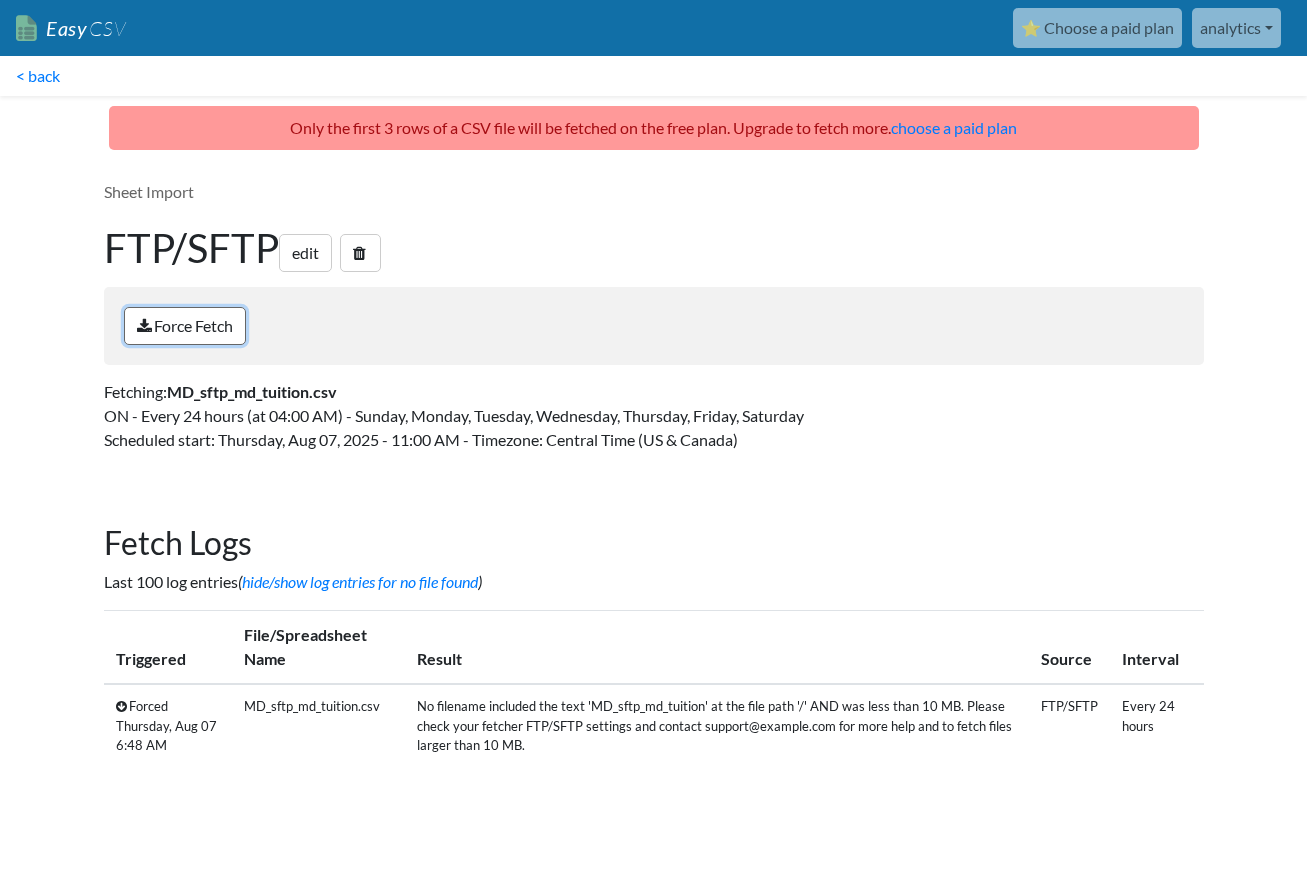 click on "Force Fetch" at bounding box center [185, 326] 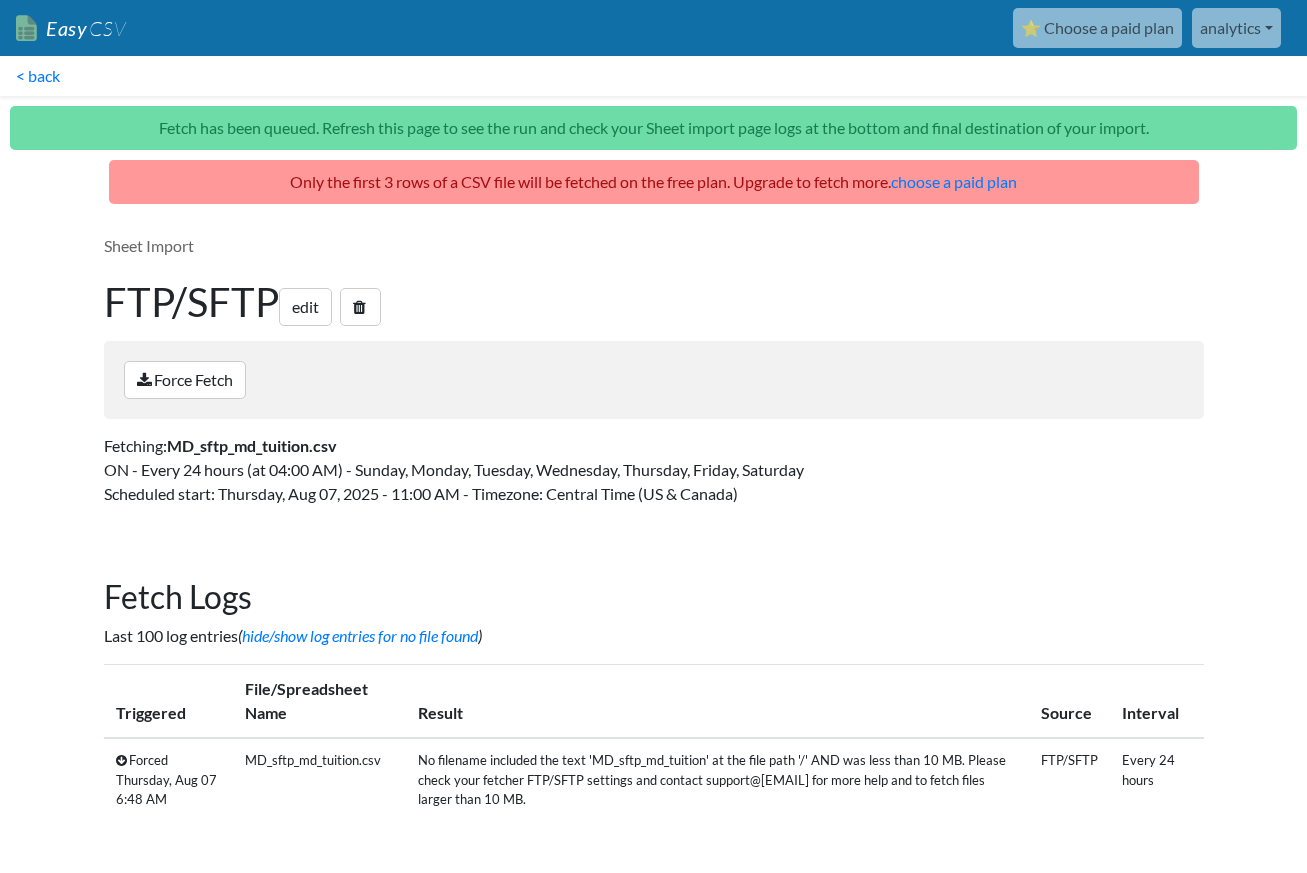 scroll, scrollTop: 0, scrollLeft: 0, axis: both 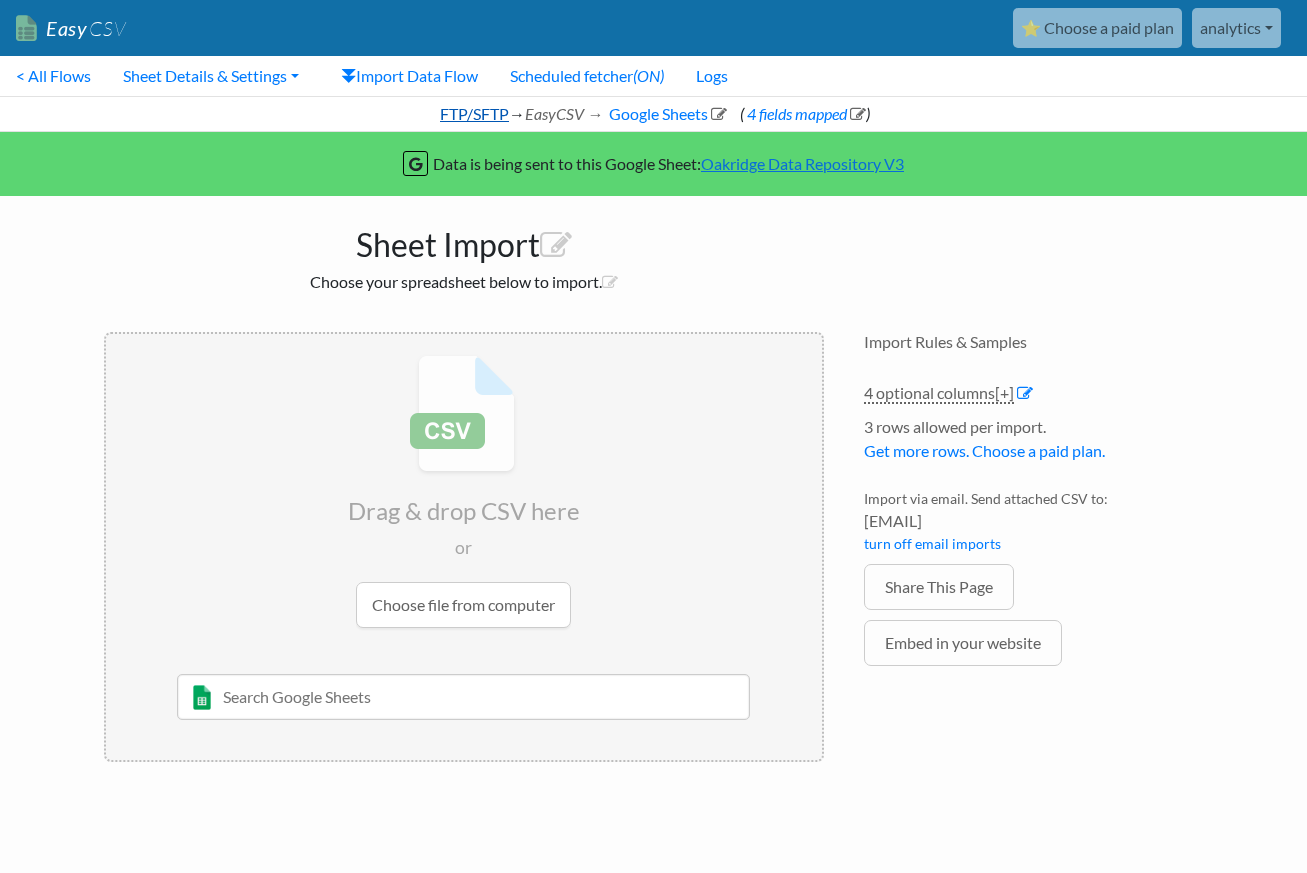 click on "FTP/SFTP" at bounding box center [473, 113] 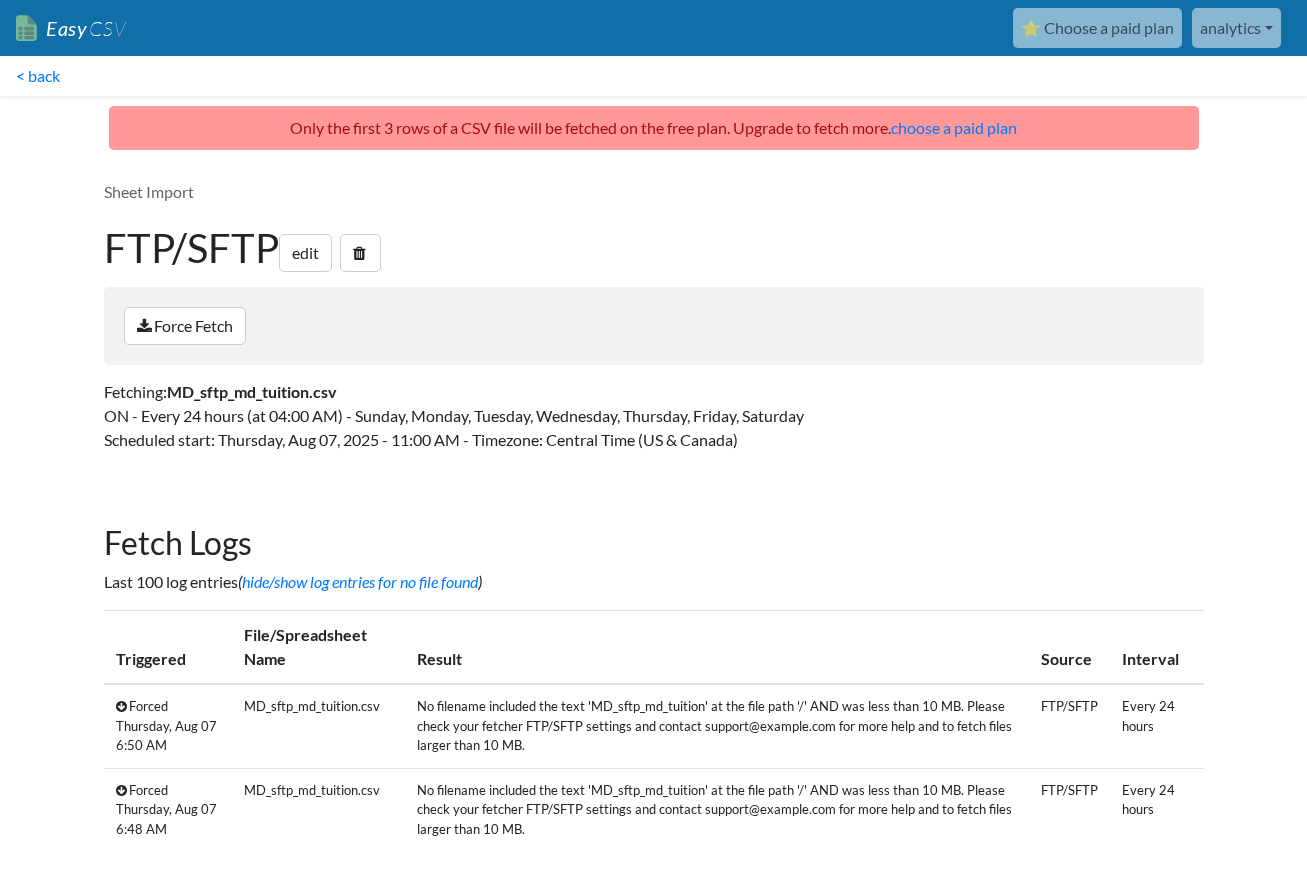 scroll, scrollTop: 0, scrollLeft: 0, axis: both 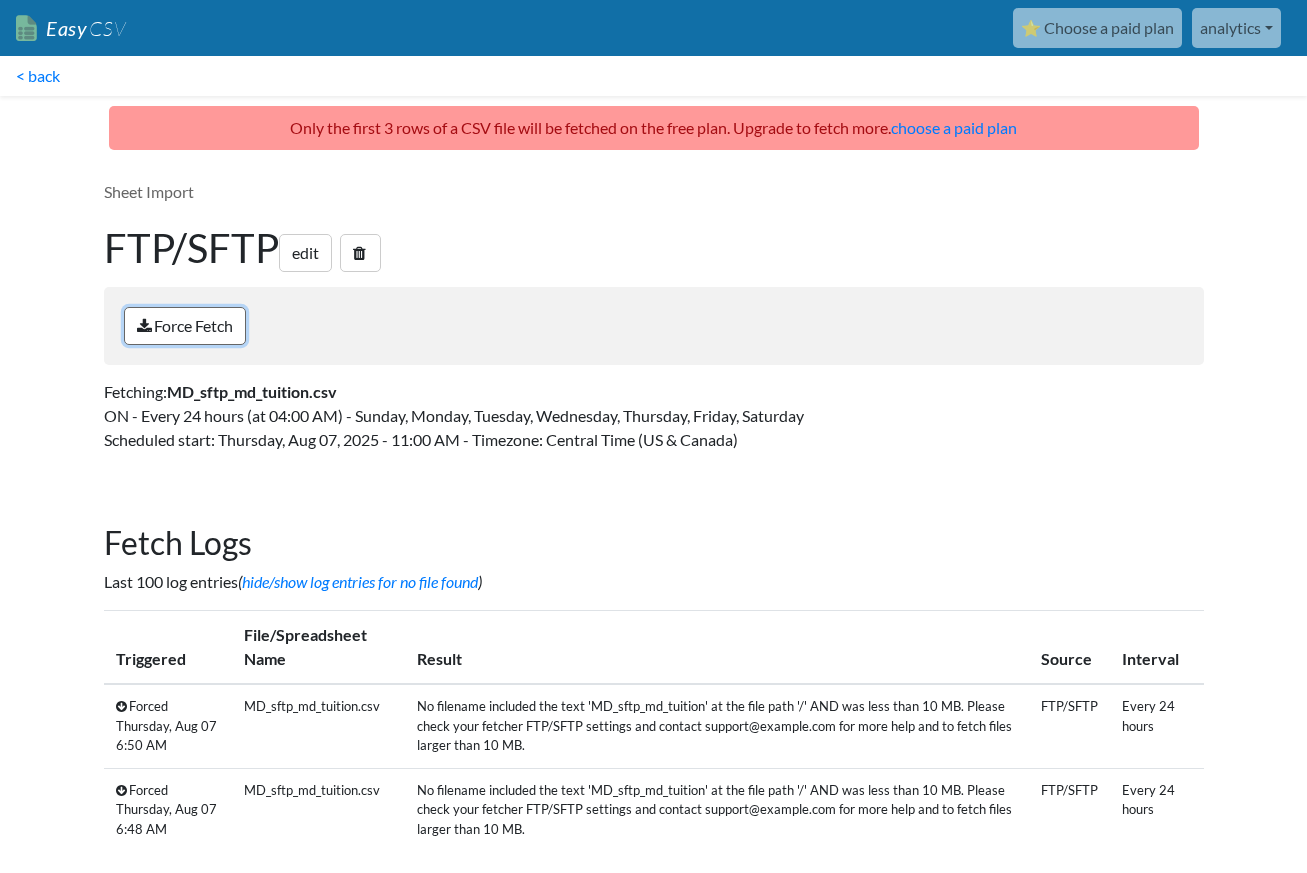 click on "Force Fetch" at bounding box center (185, 326) 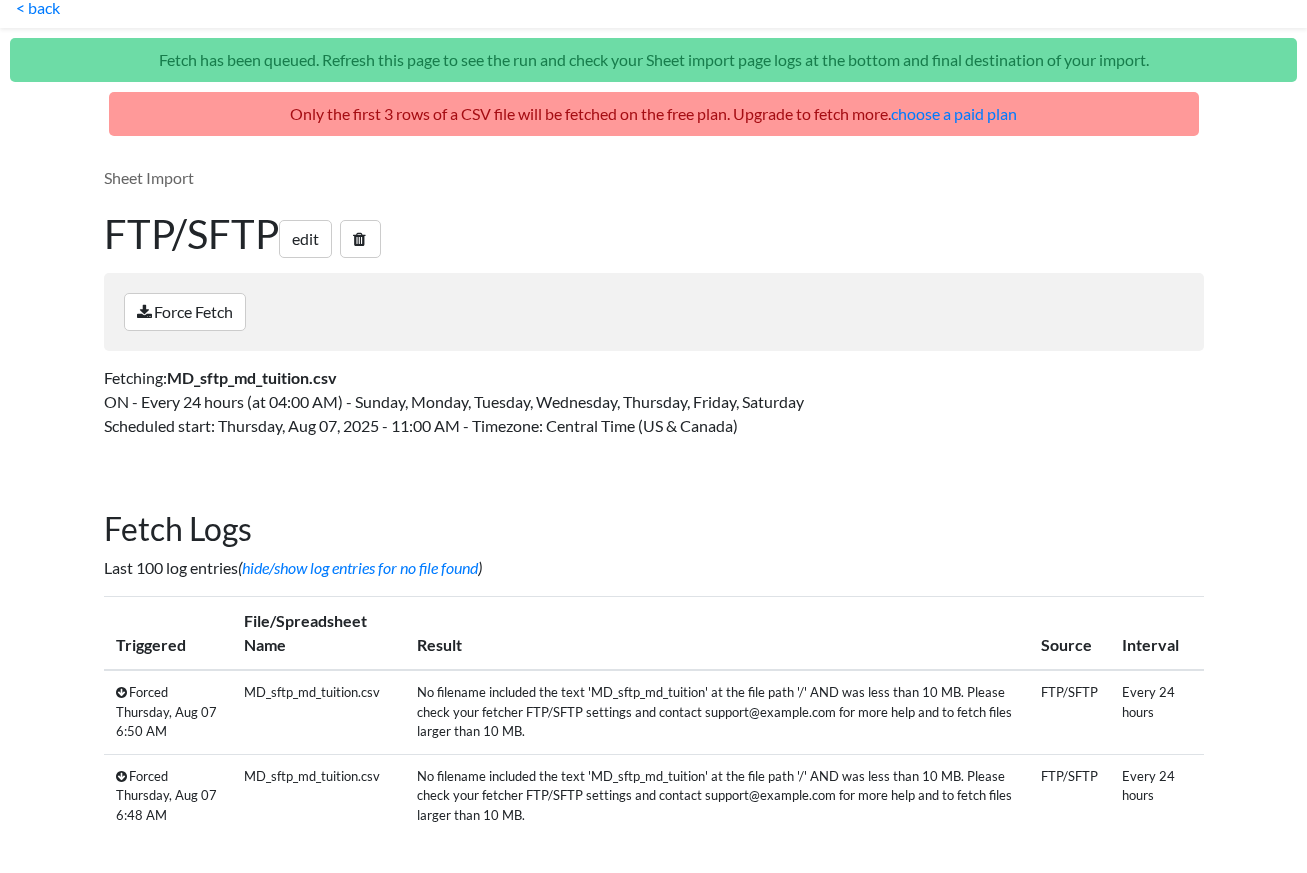 scroll, scrollTop: 85, scrollLeft: 0, axis: vertical 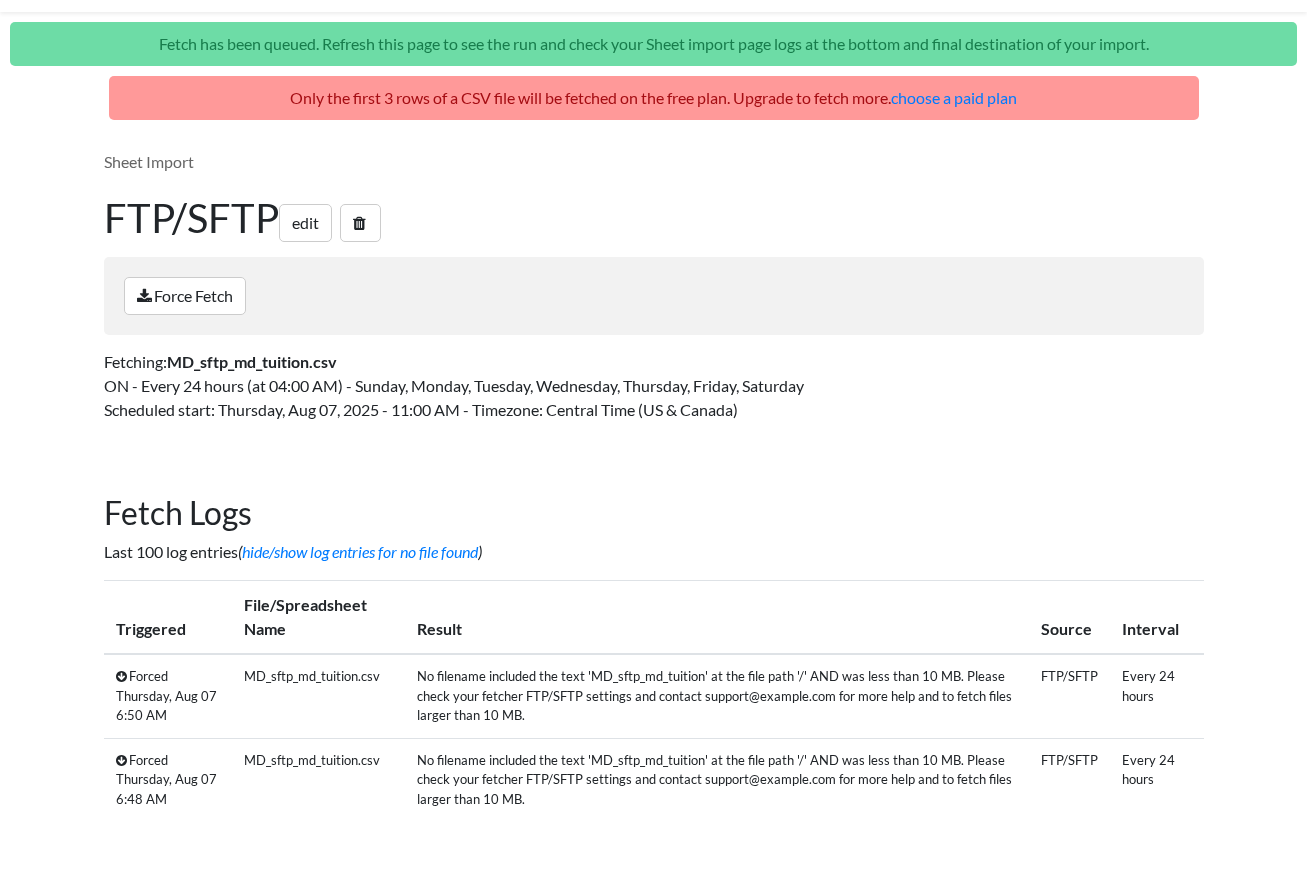 click on "Only the first 3 rows of a CSV file will be fetched on the free plan. Upgrade to fetch more.  choose a paid plan
Sheet Import
FTP/SFTP
edit
Force Fetch
Fetching:  MD_sftp_md_tuition.csv
ON - Every 24 hours (at 04:00 AM)  - Sunday, Monday, Tuesday, Wednesday, Thursday, Friday, Saturday  Scheduled start: Thursday, Aug 07, 2025 - 11:00 AM - Timezone: Central Time (US & Canada)
Fetch Logs
Last 100 log entries  ( hide/show log entries for no file found )
Triggered
File/Spreadsheet Name
Result
Source
Interval
Forced
Thursday, Aug 07  6:50 AM
MD_sftp_md_tuition.csv" at bounding box center [654, 466] 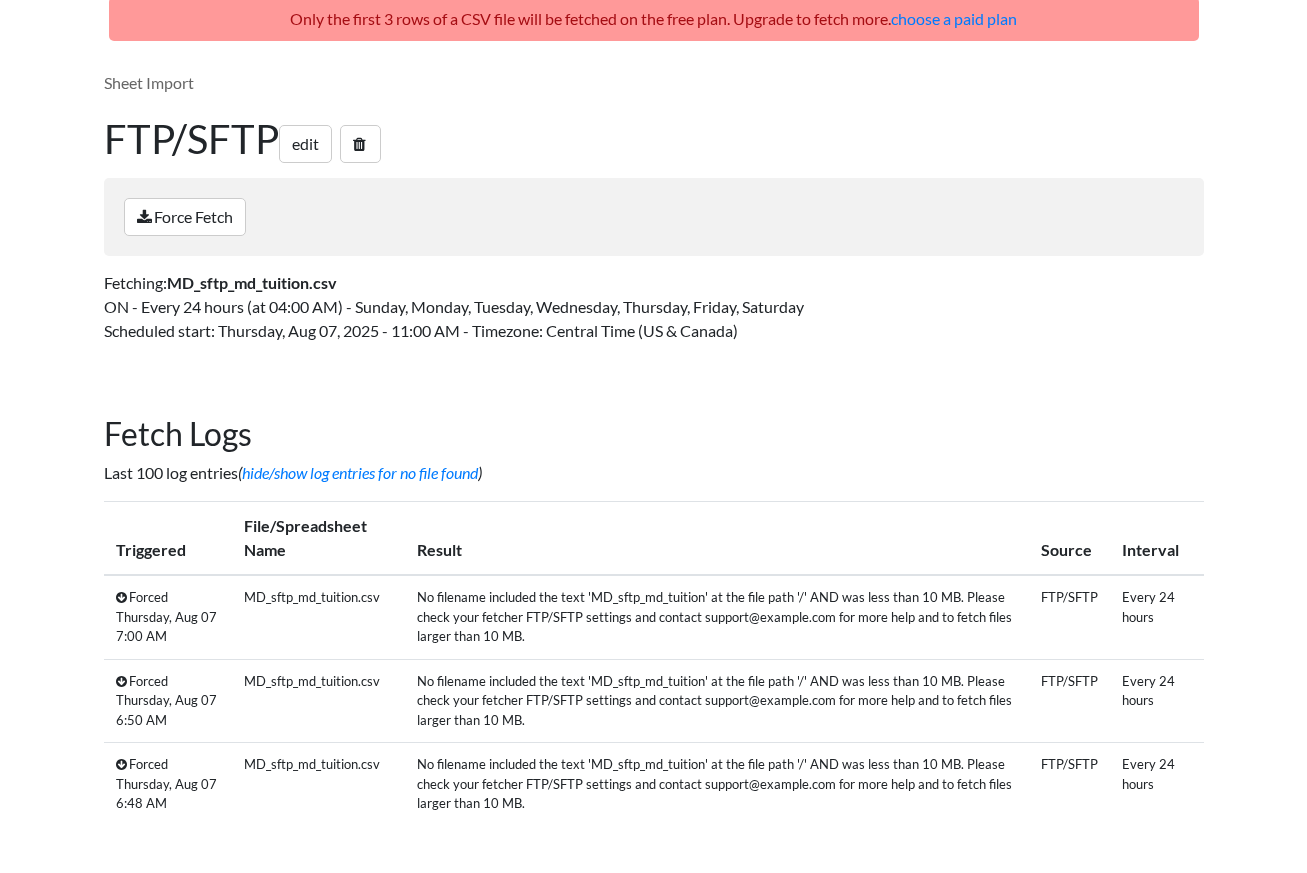 scroll, scrollTop: 114, scrollLeft: 0, axis: vertical 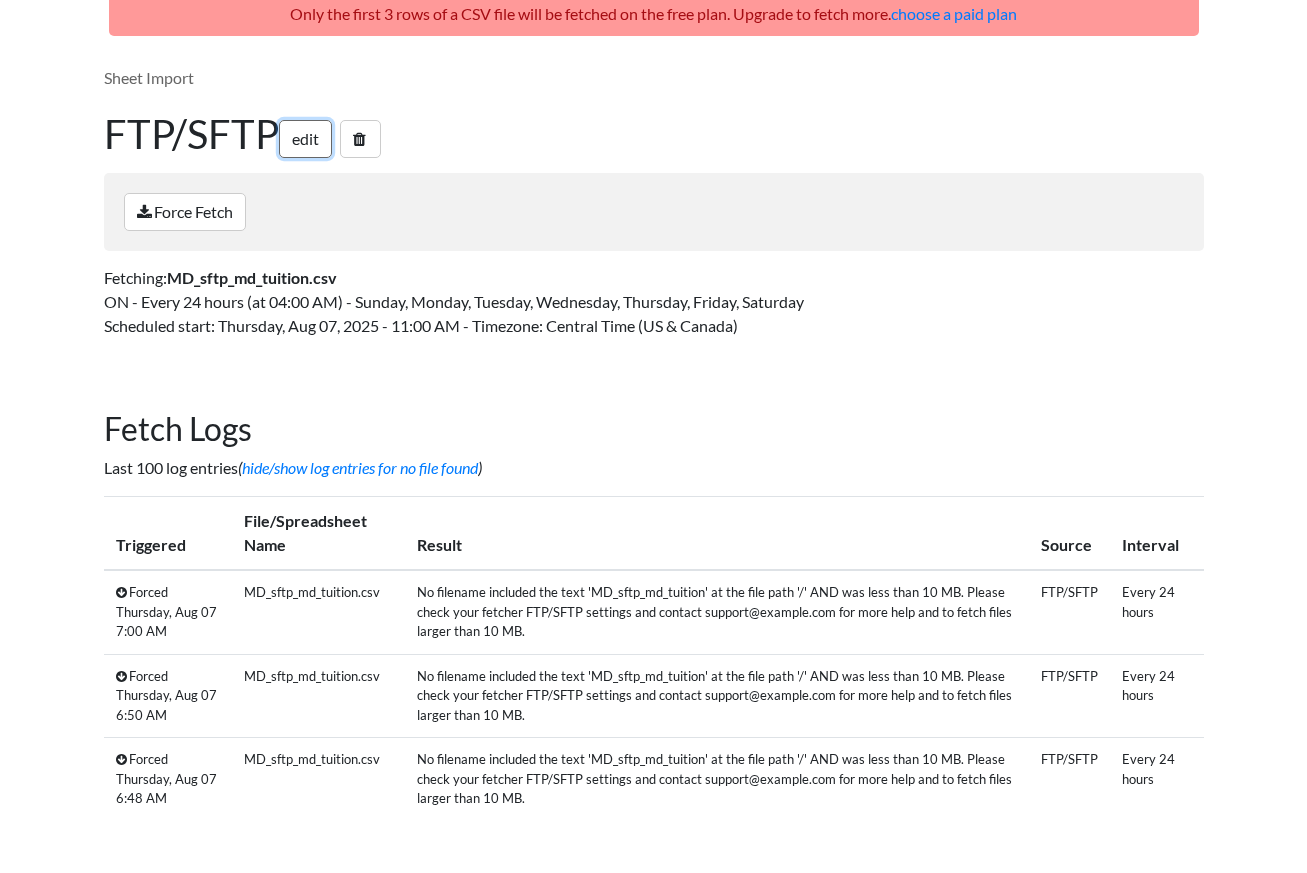 click on "edit" at bounding box center (305, 139) 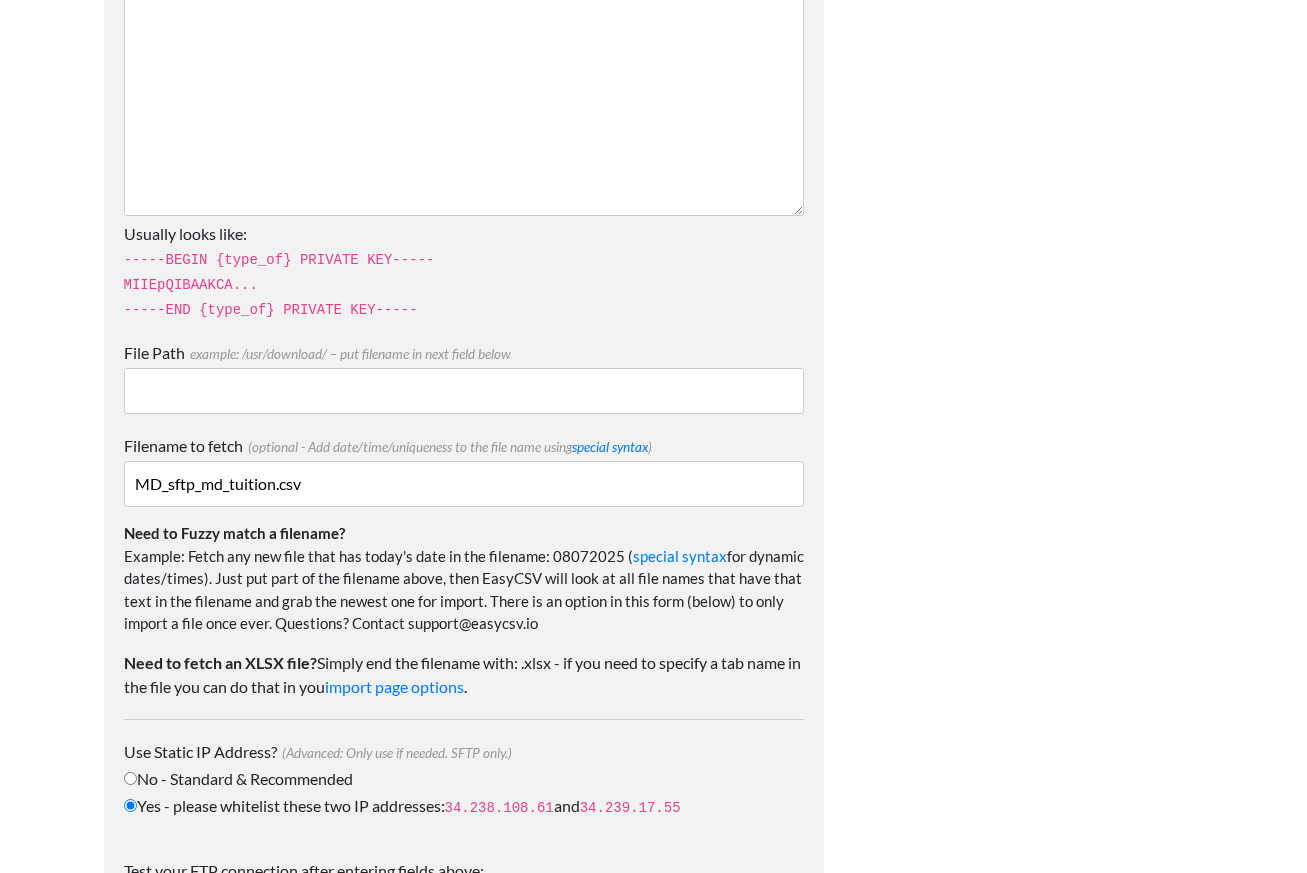 scroll, scrollTop: 2001, scrollLeft: 0, axis: vertical 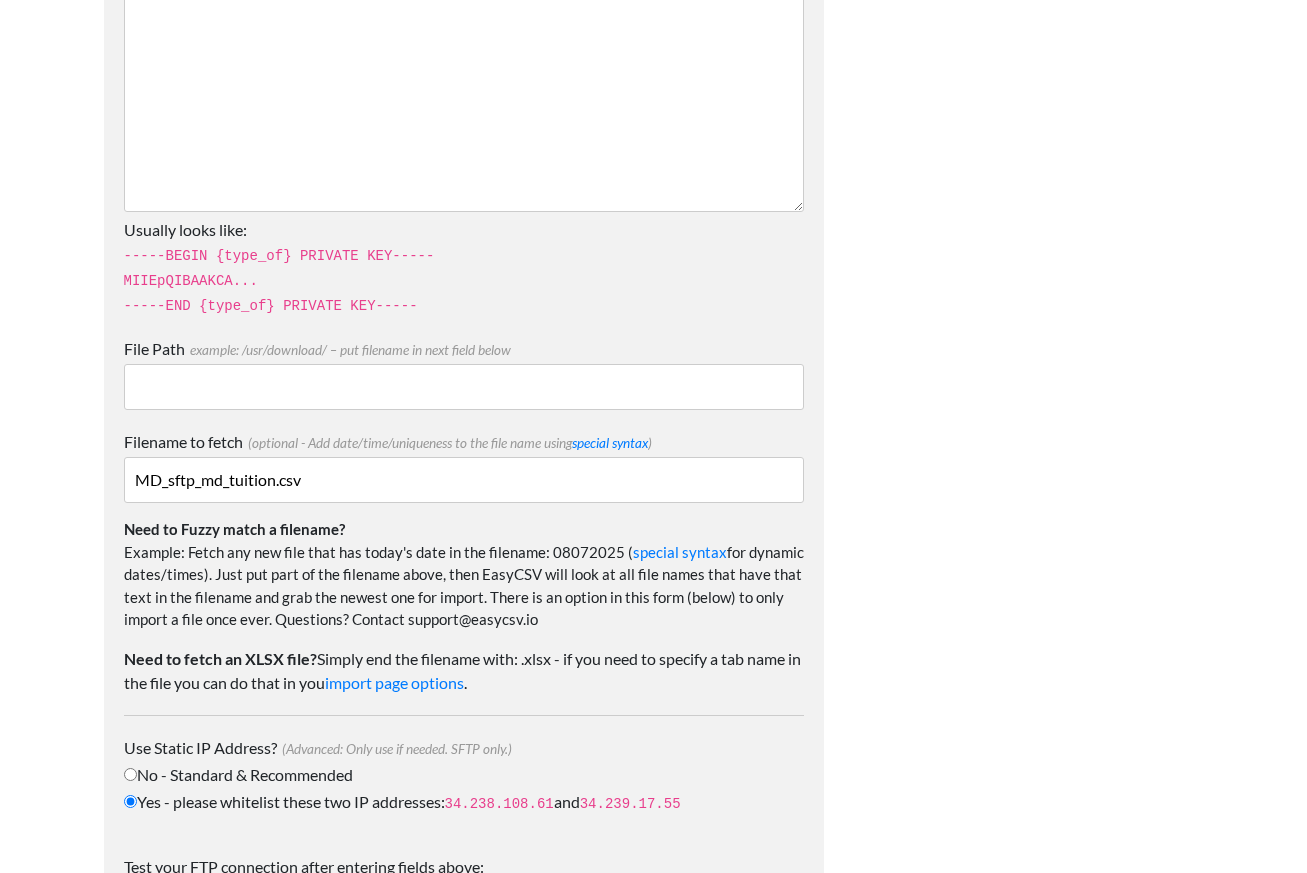 click on "File Path  example: /usr/download/ – put filename in next field below" at bounding box center (464, 387) 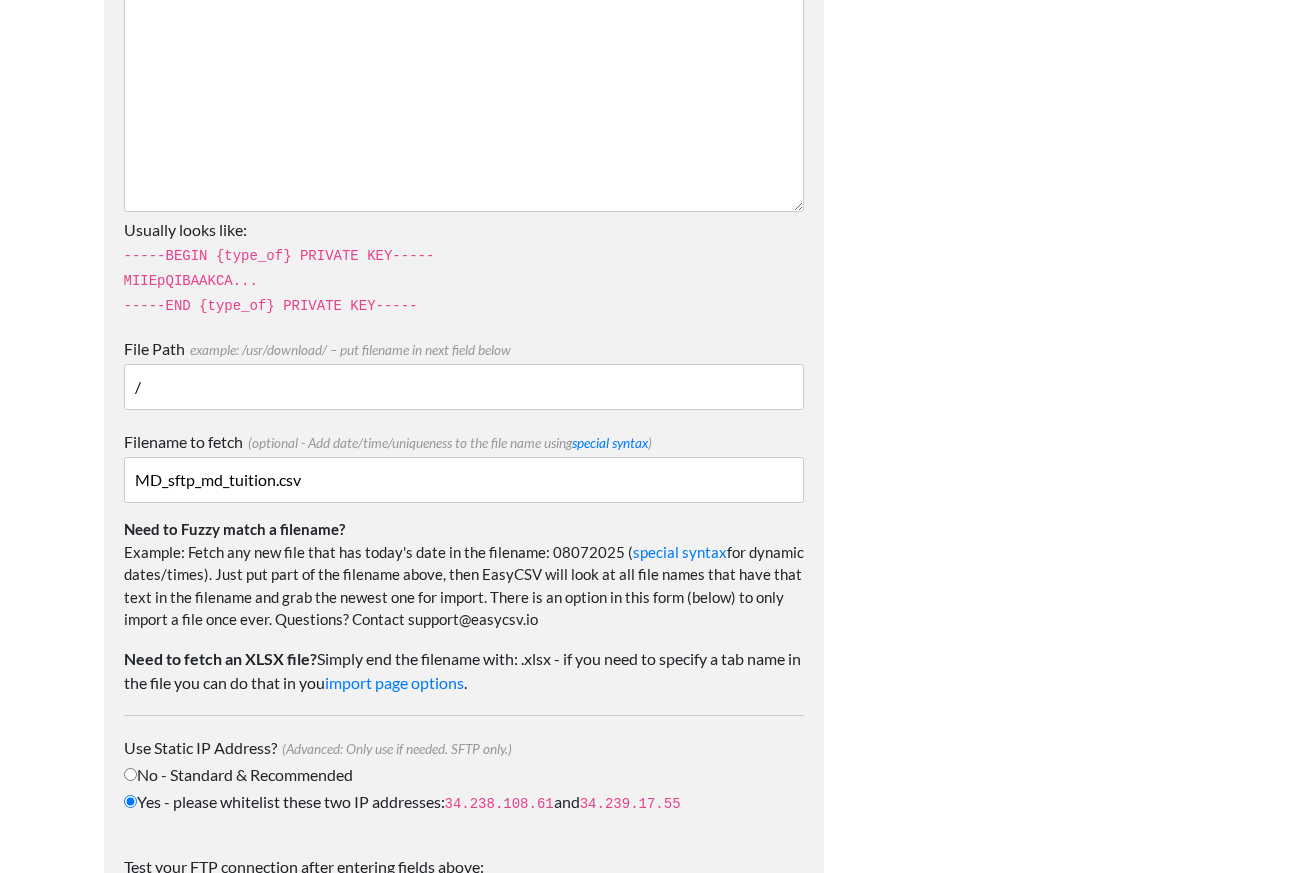 paste on "SFTP_Root" 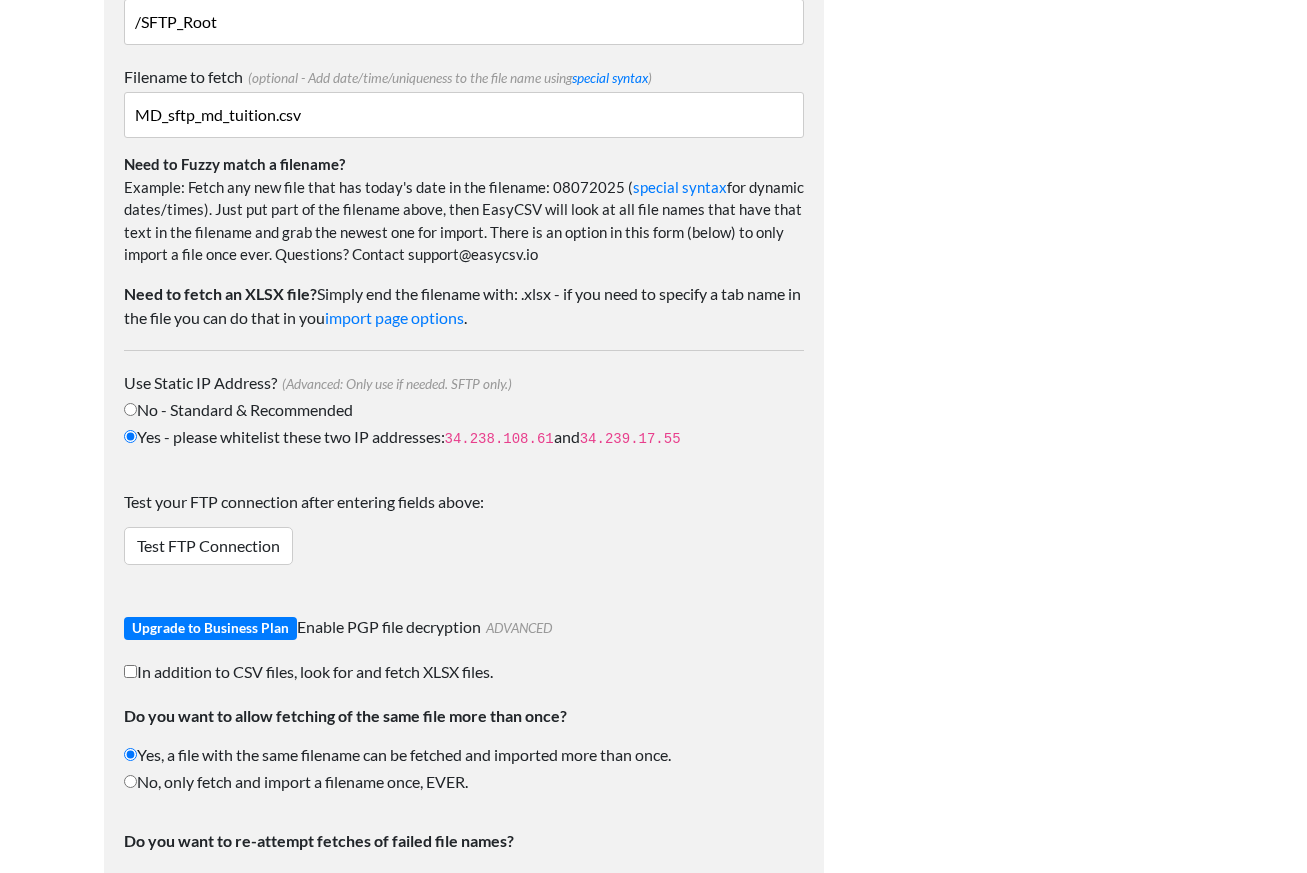 scroll, scrollTop: 2367, scrollLeft: 0, axis: vertical 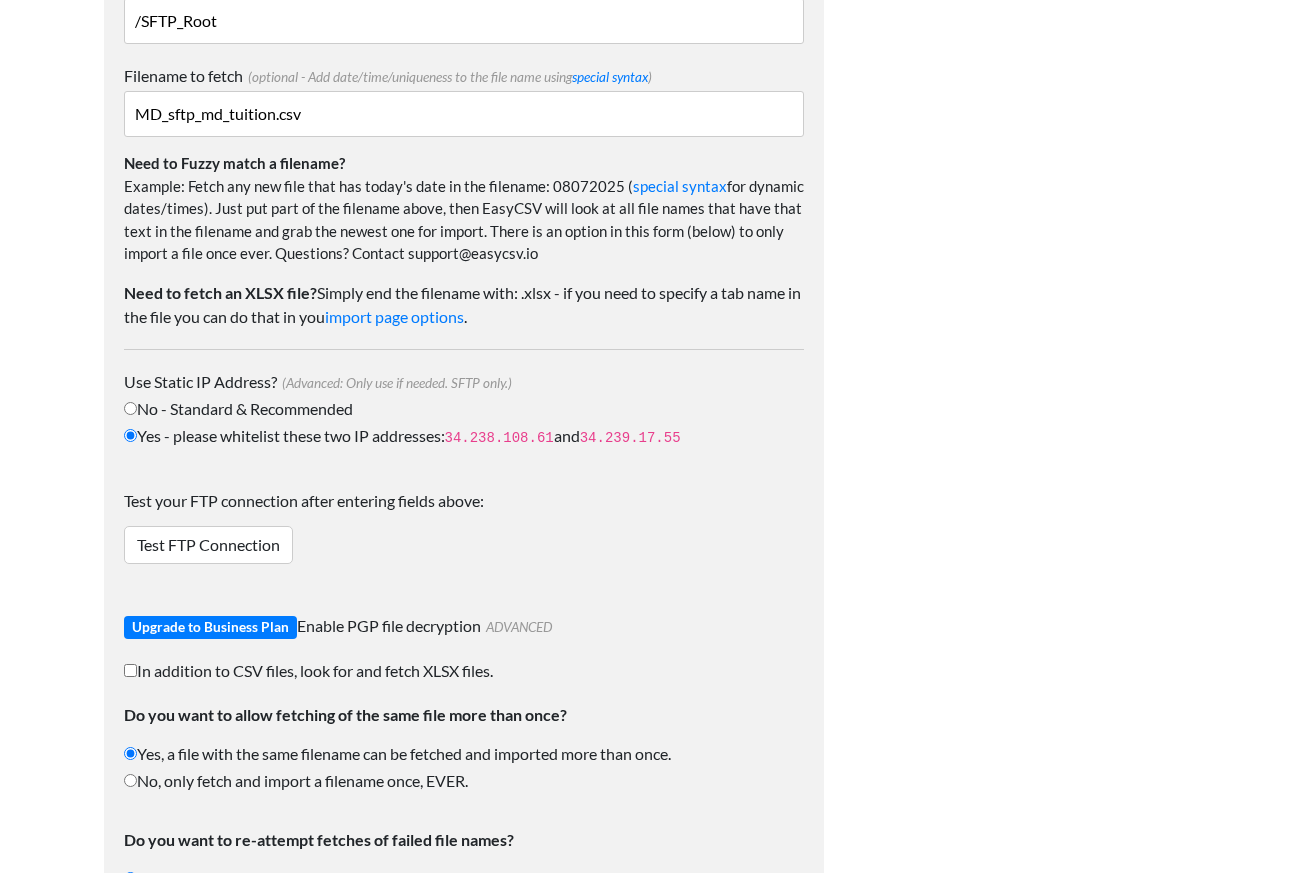 type on "/SFTP_Root" 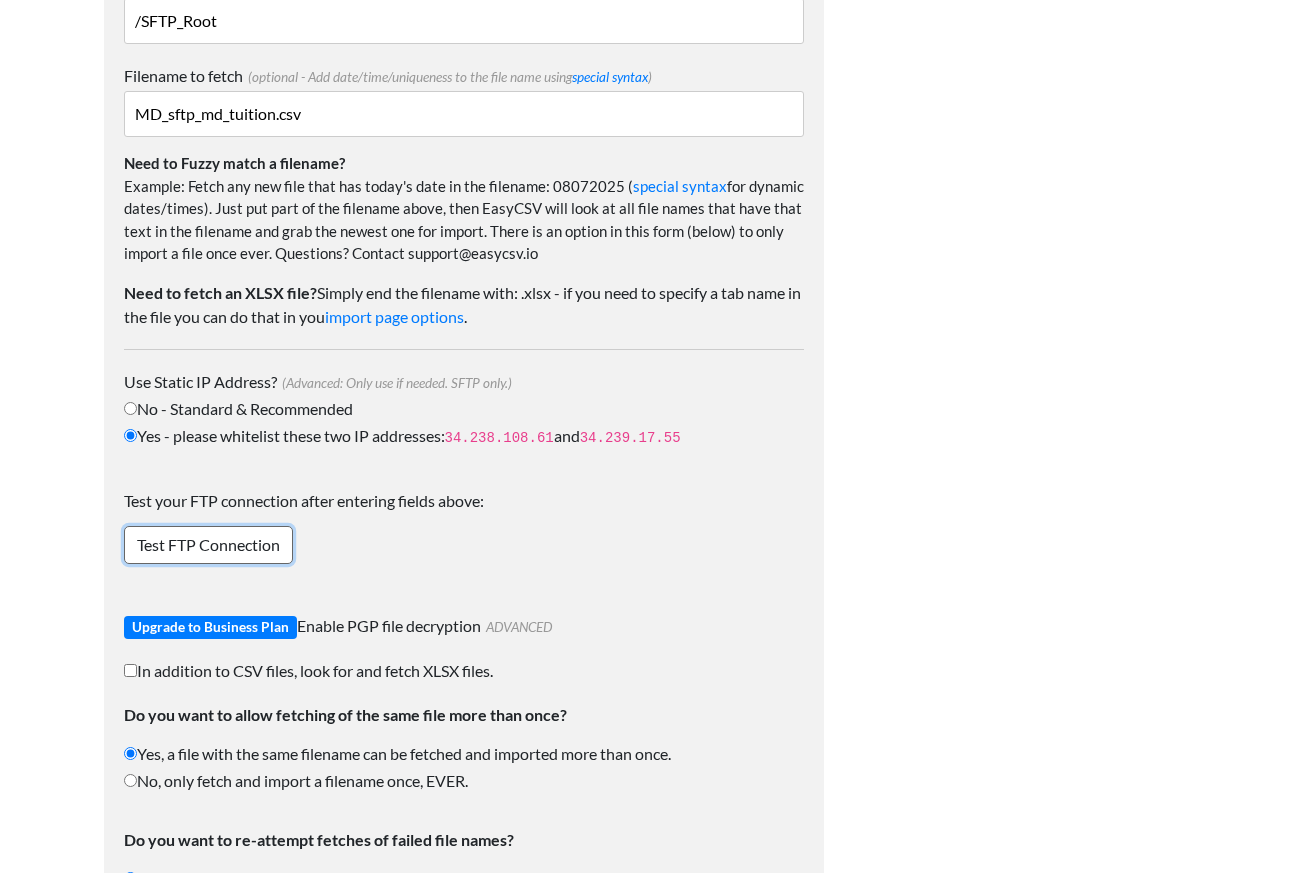 click on "Test FTP Connection" at bounding box center (208, 545) 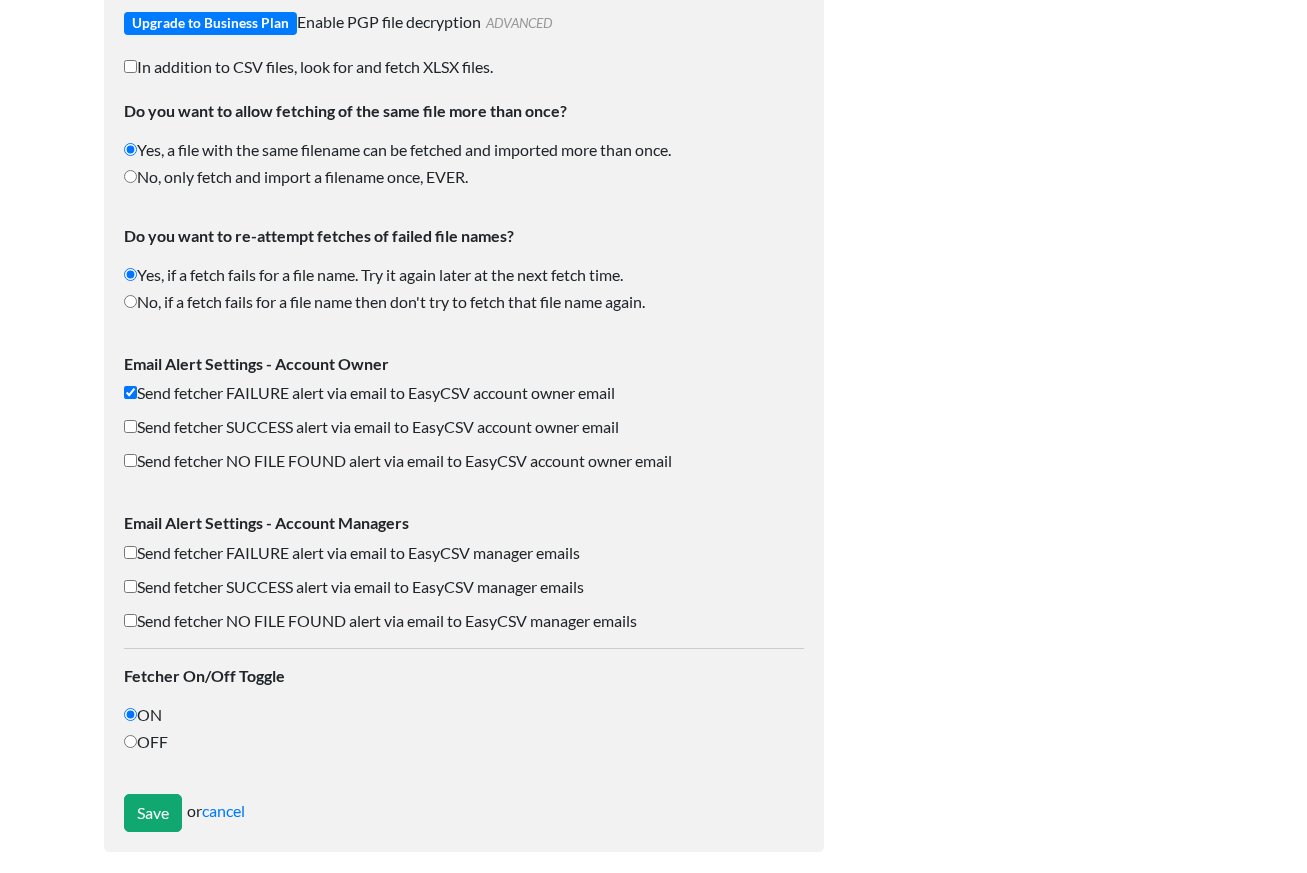 scroll, scrollTop: 3039, scrollLeft: 0, axis: vertical 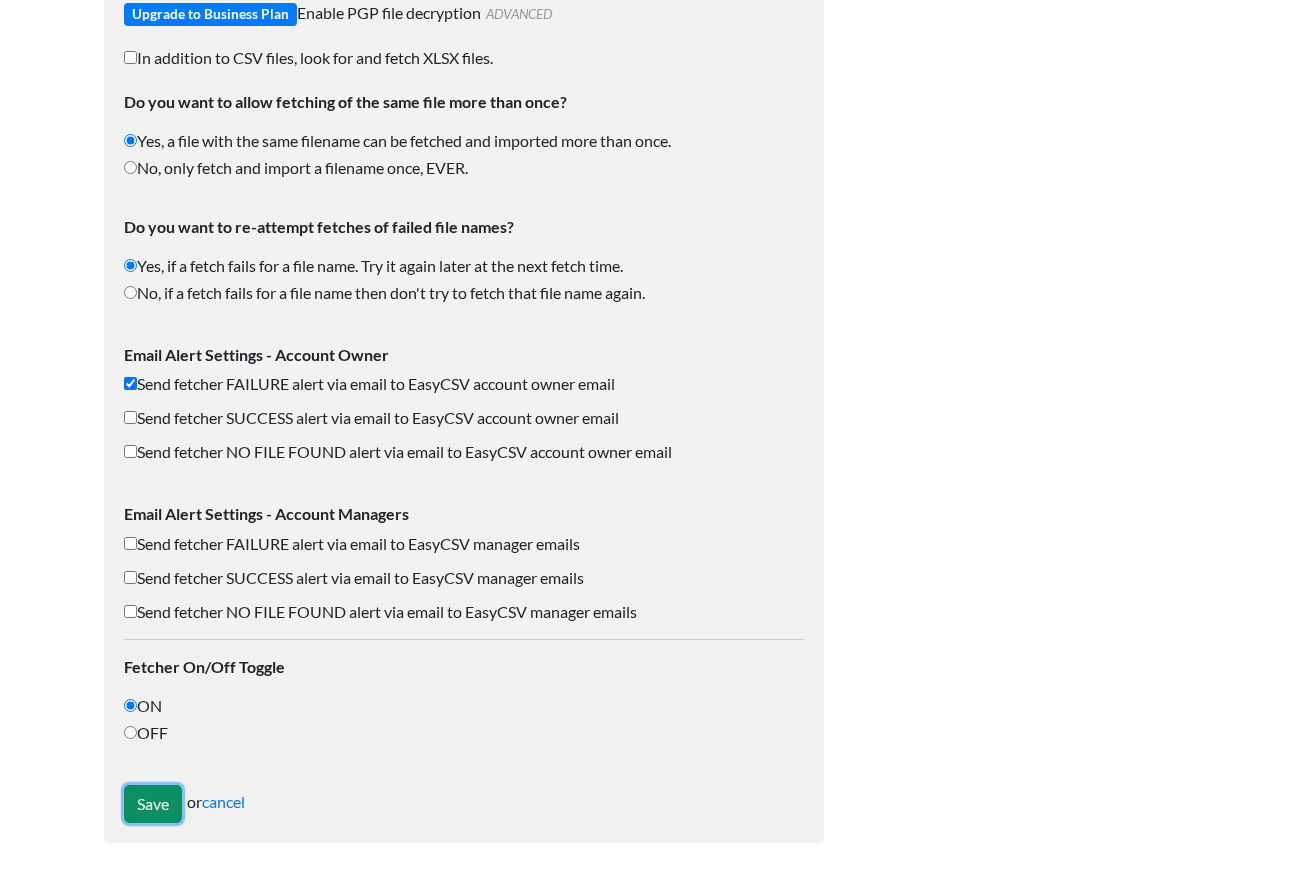click on "Save" at bounding box center (153, 804) 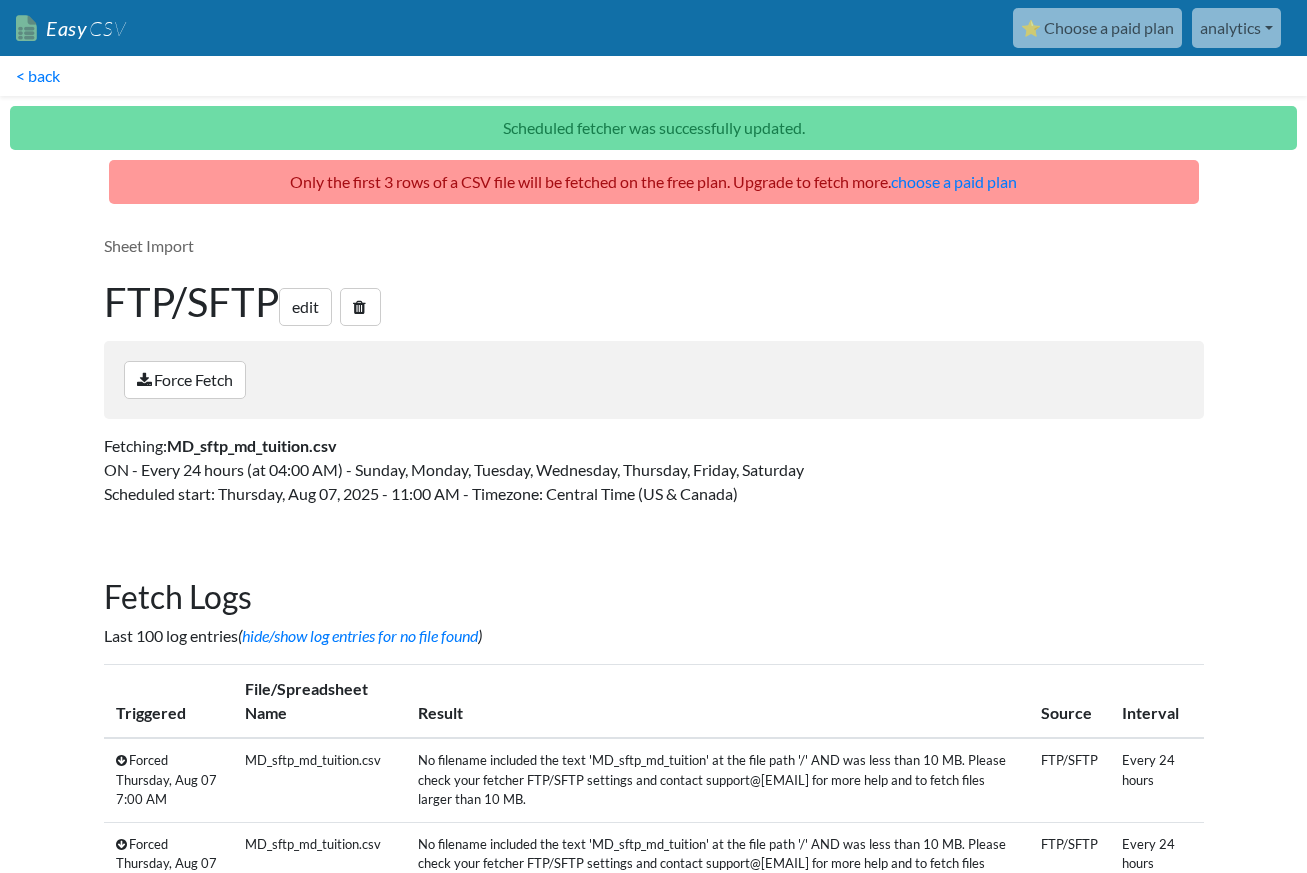 scroll, scrollTop: 0, scrollLeft: 0, axis: both 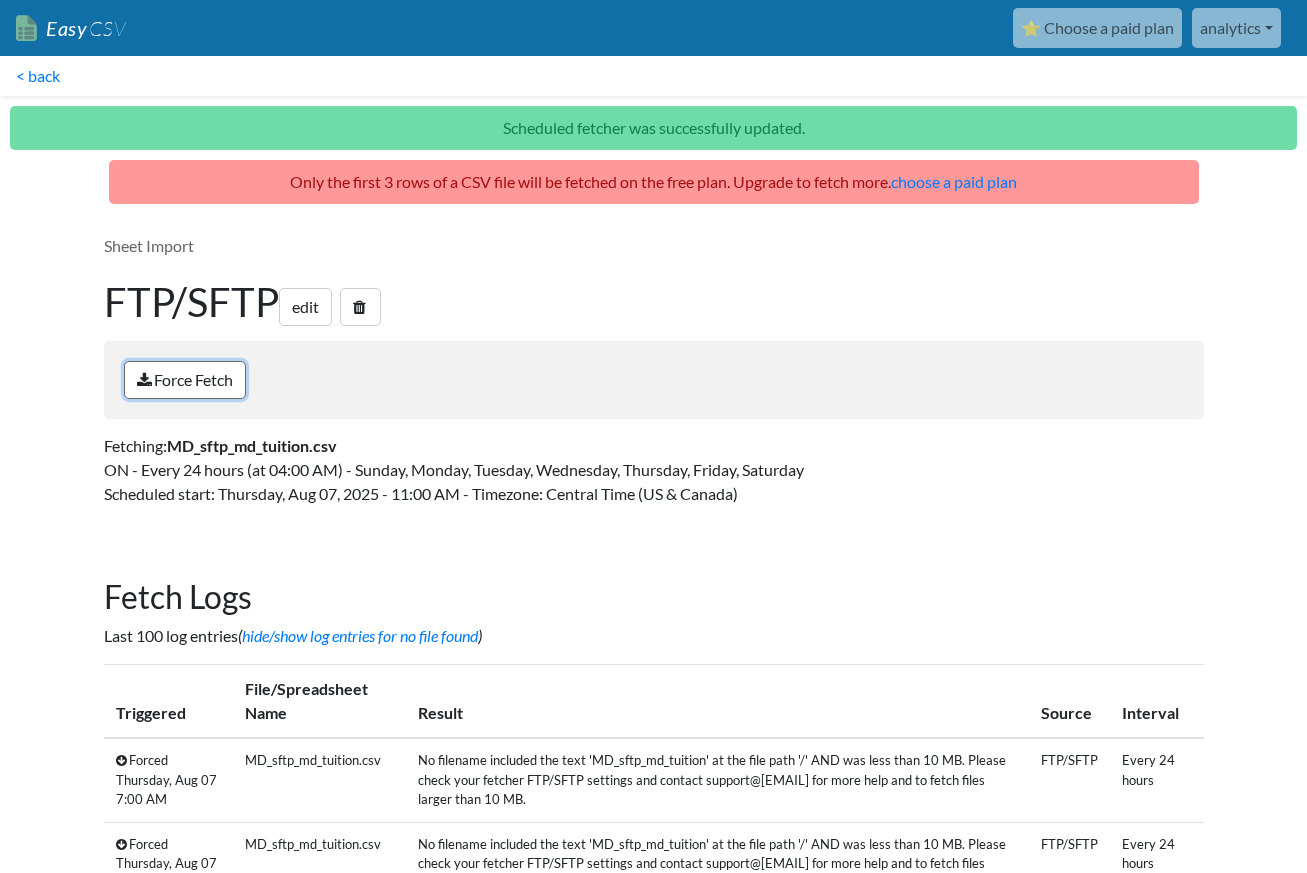 click on "Force Fetch" at bounding box center (185, 380) 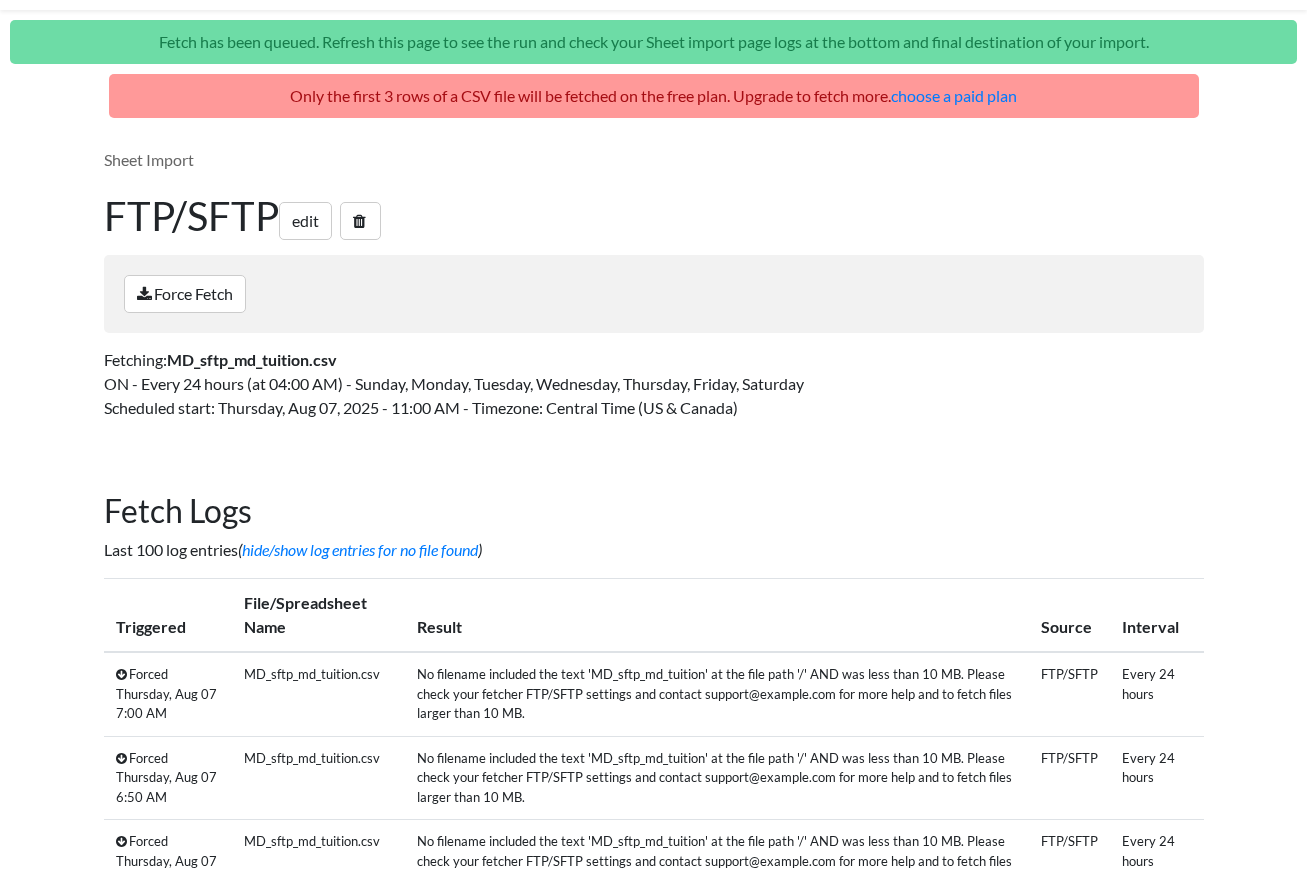 scroll, scrollTop: 62, scrollLeft: 0, axis: vertical 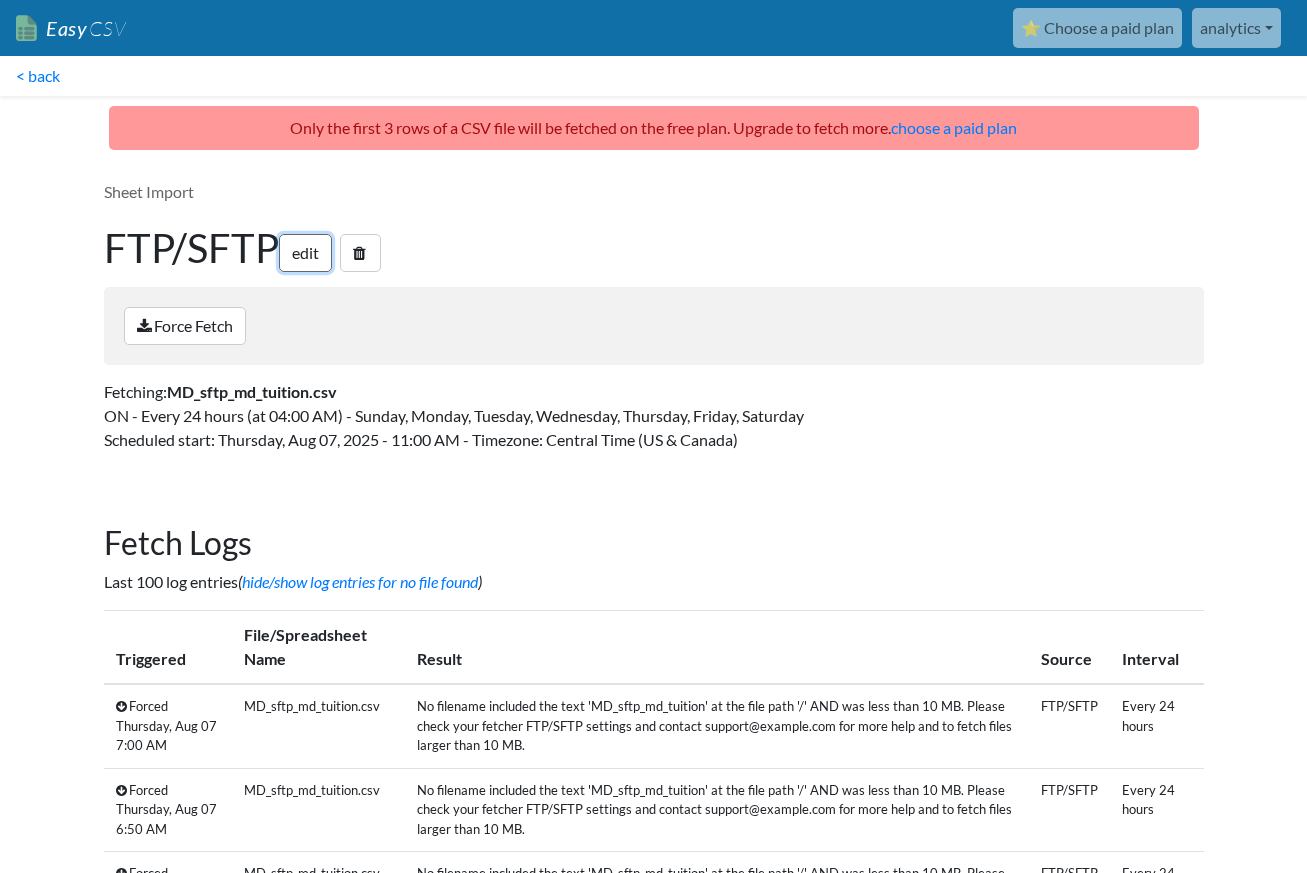 click on "edit" at bounding box center [305, 253] 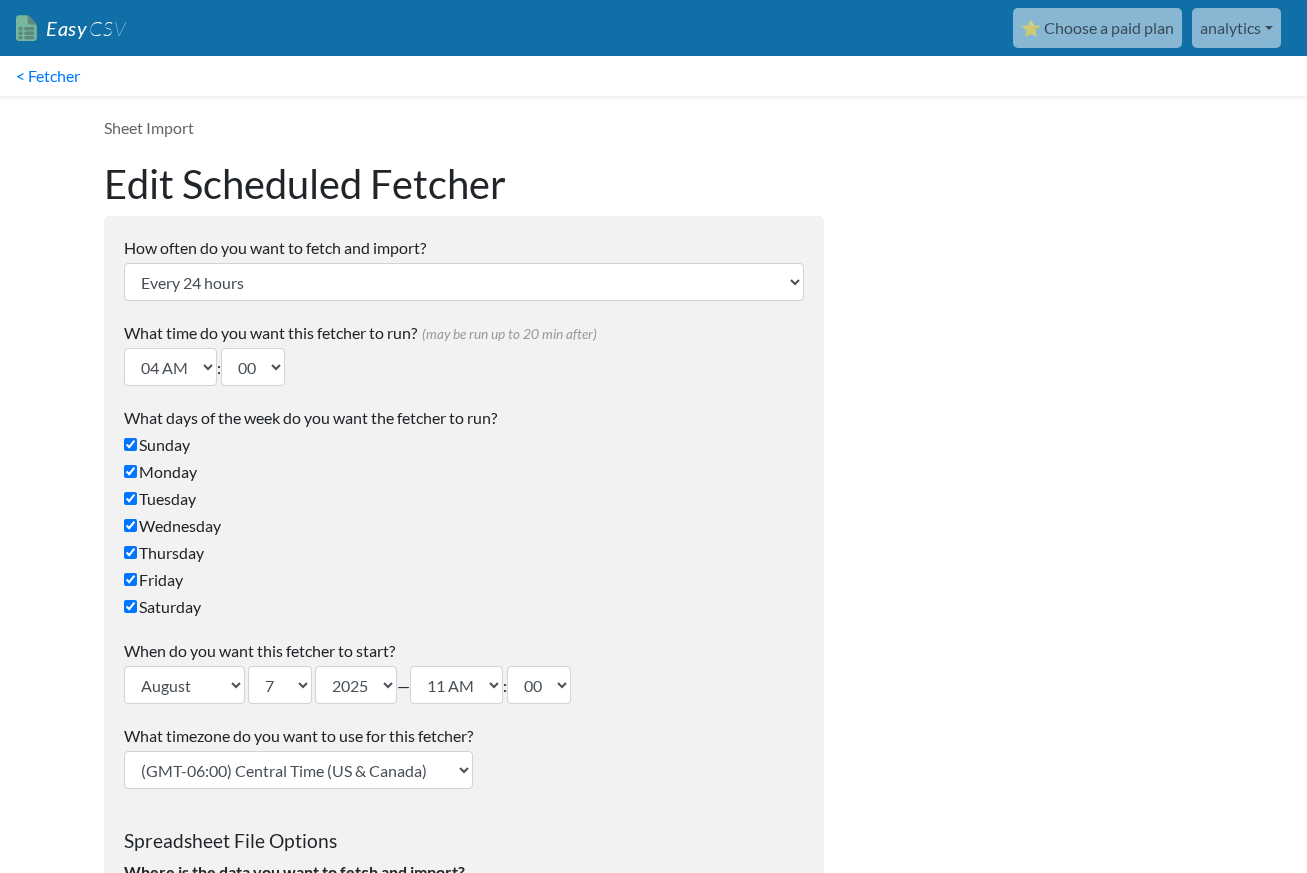 scroll, scrollTop: 0, scrollLeft: 0, axis: both 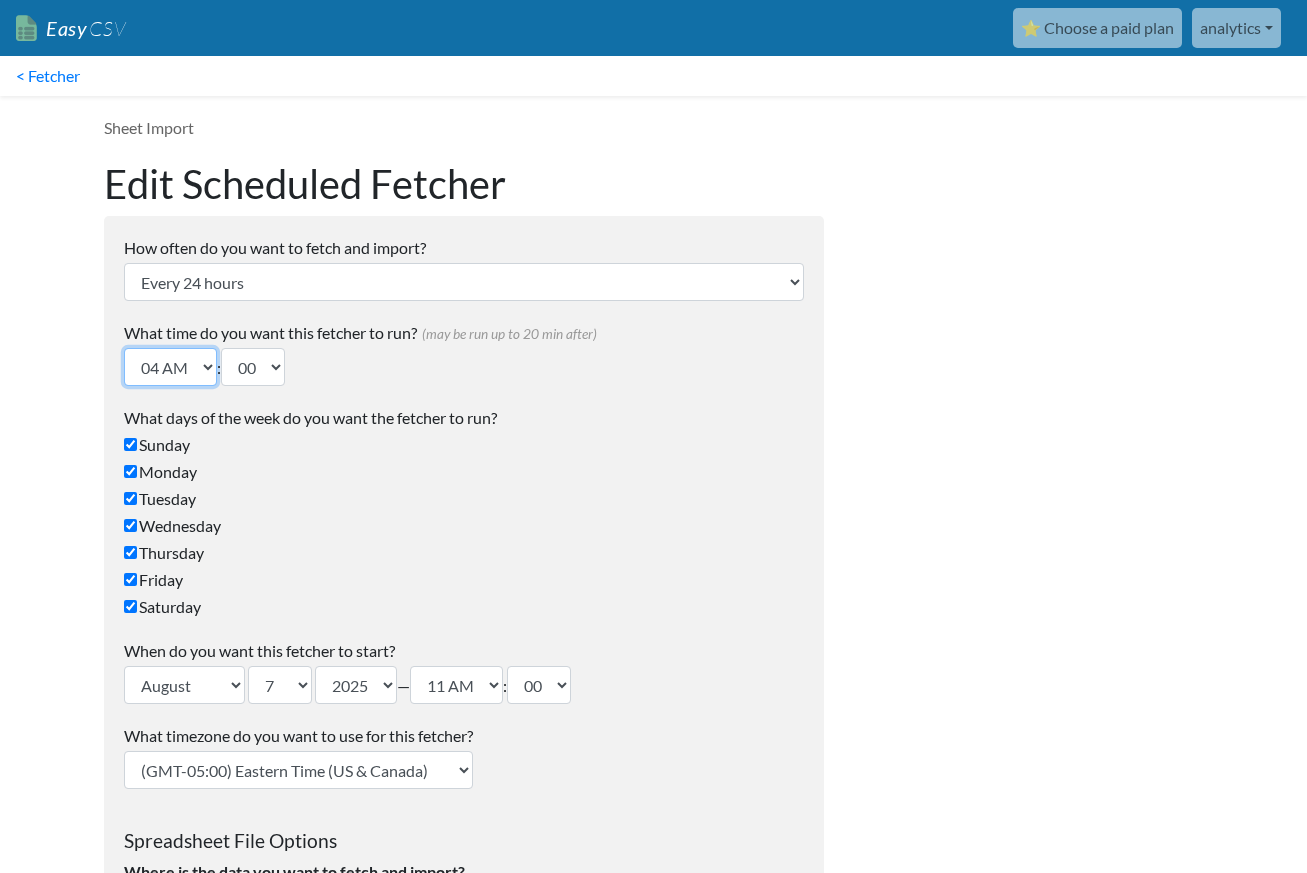 click on "12 AM
01 AM
02 AM
03 AM
04 AM
05 AM
06 AM
07 AM
08 AM
09 AM
10 AM
11 AM
12 PM
01 PM
02 PM
03 PM
04 PM
05 PM
06 PM
07 PM
08 PM
09 PM
10 PM
11 PM" at bounding box center [170, 367] 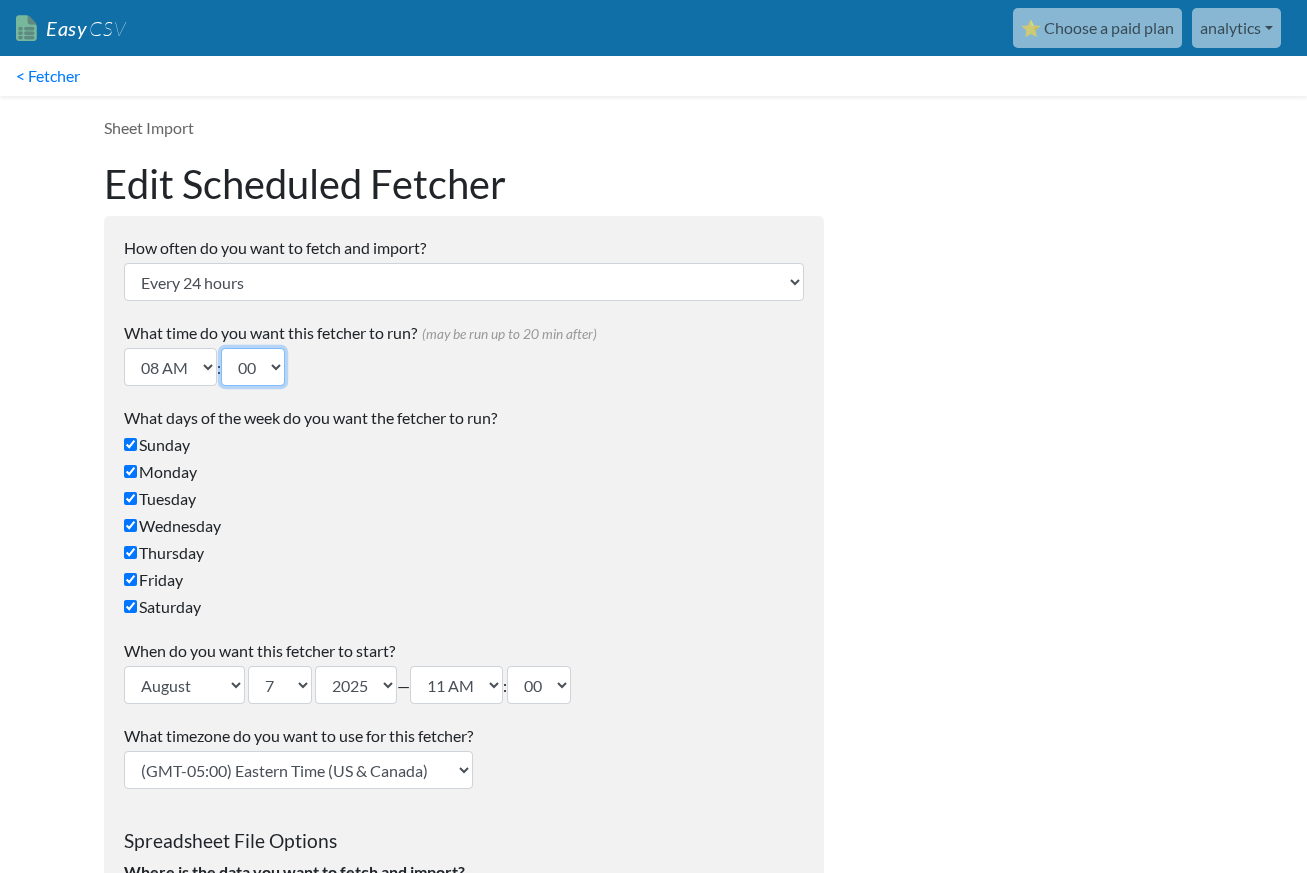 click on "00
10
20
30
40
50" at bounding box center (253, 367) 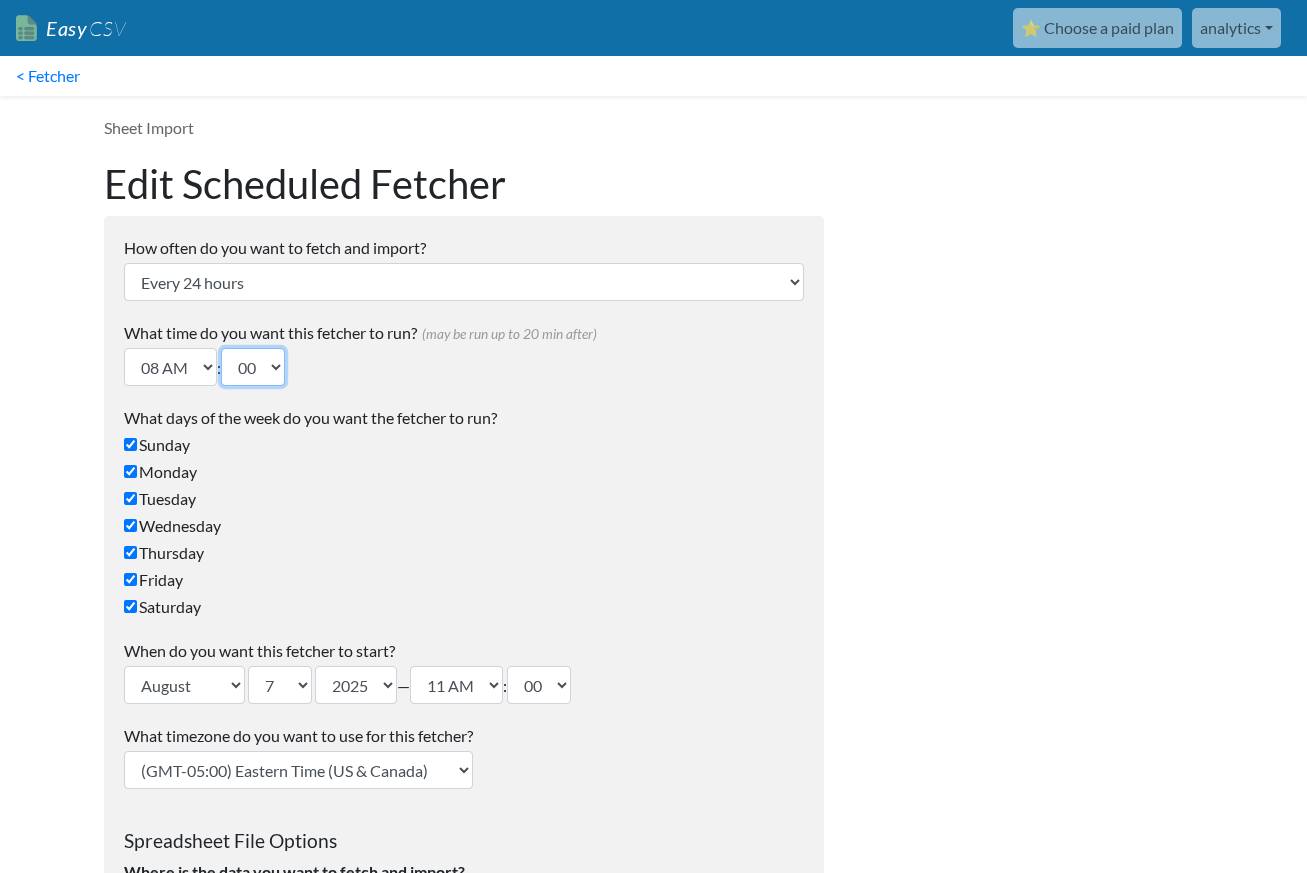 select on "10" 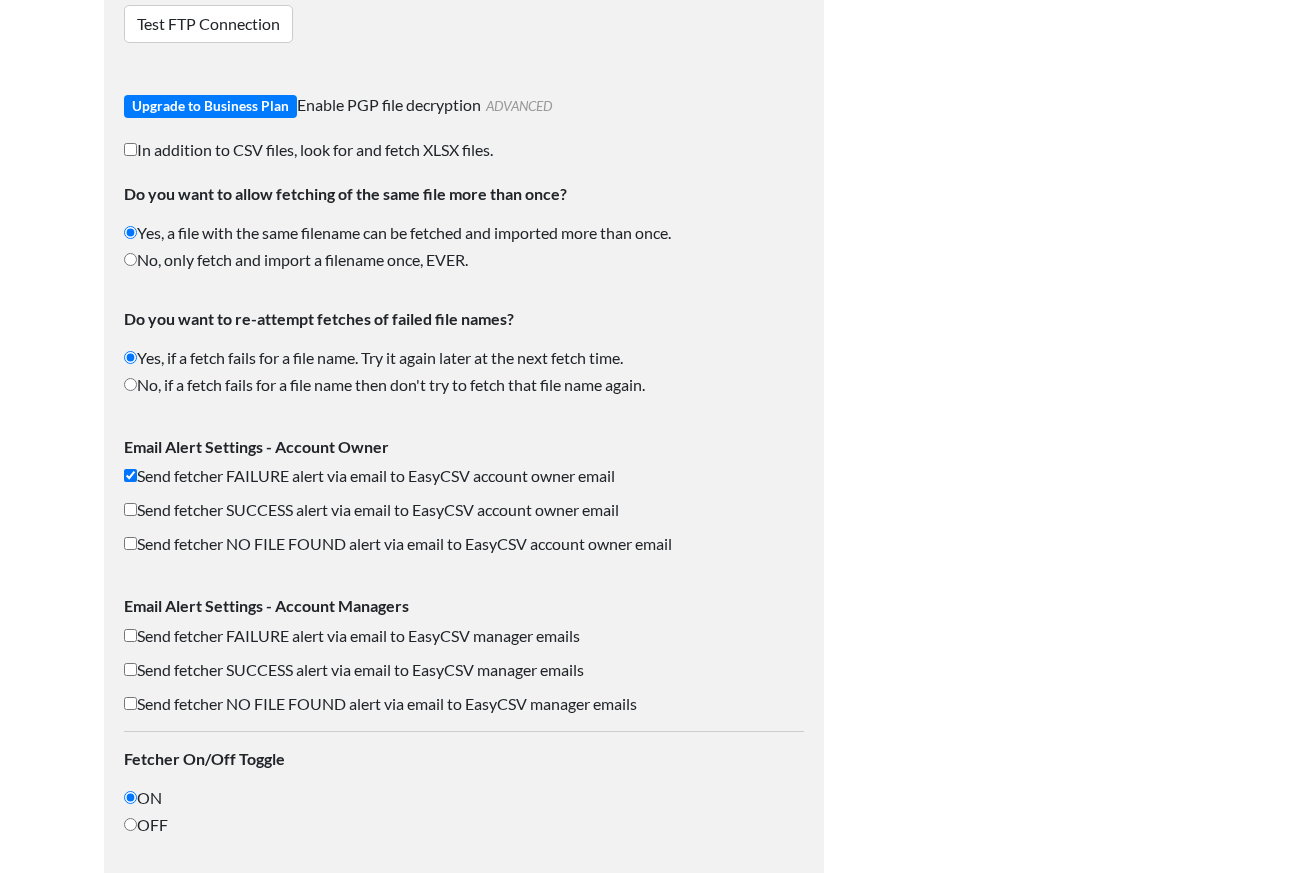 scroll, scrollTop: 2980, scrollLeft: 0, axis: vertical 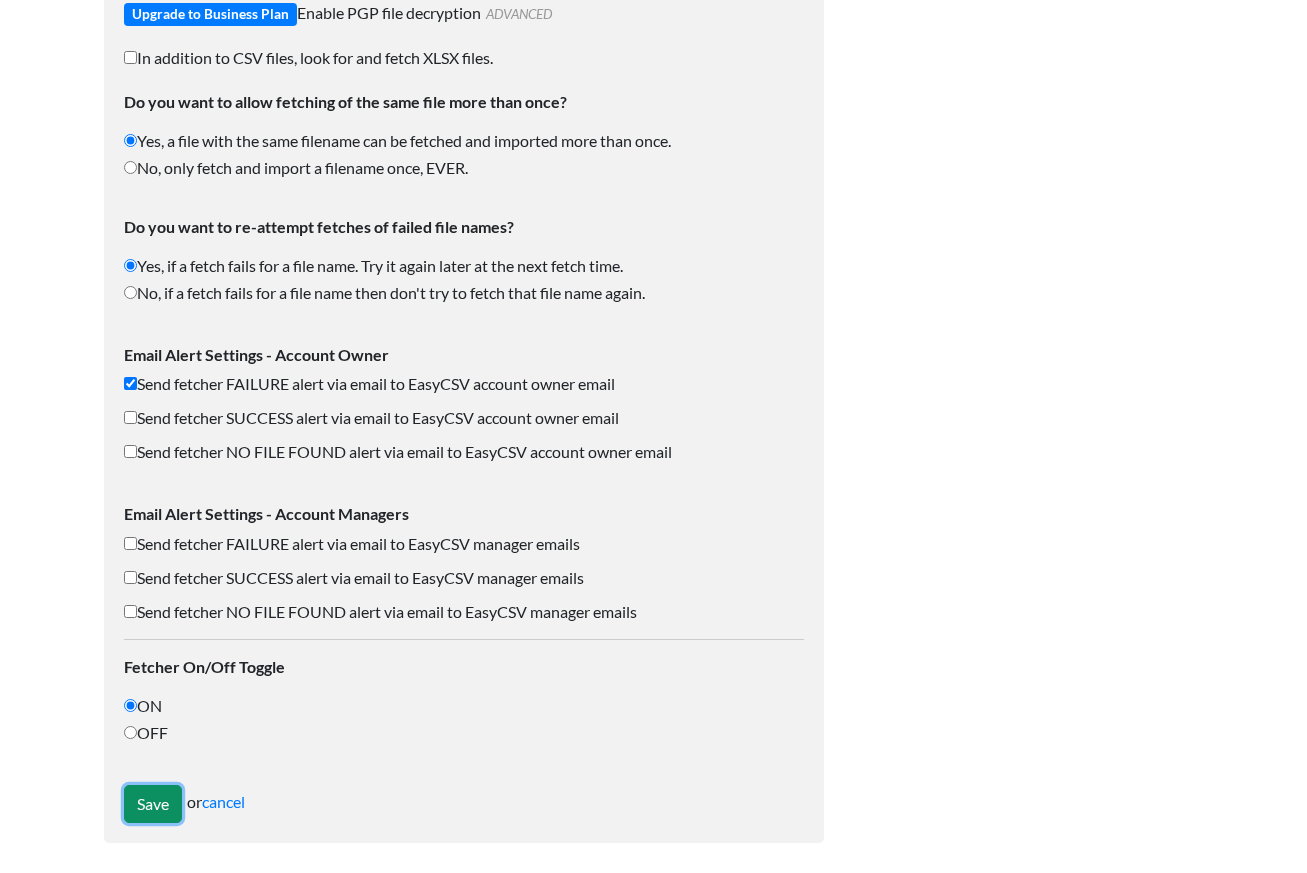click on "Save" at bounding box center (153, 804) 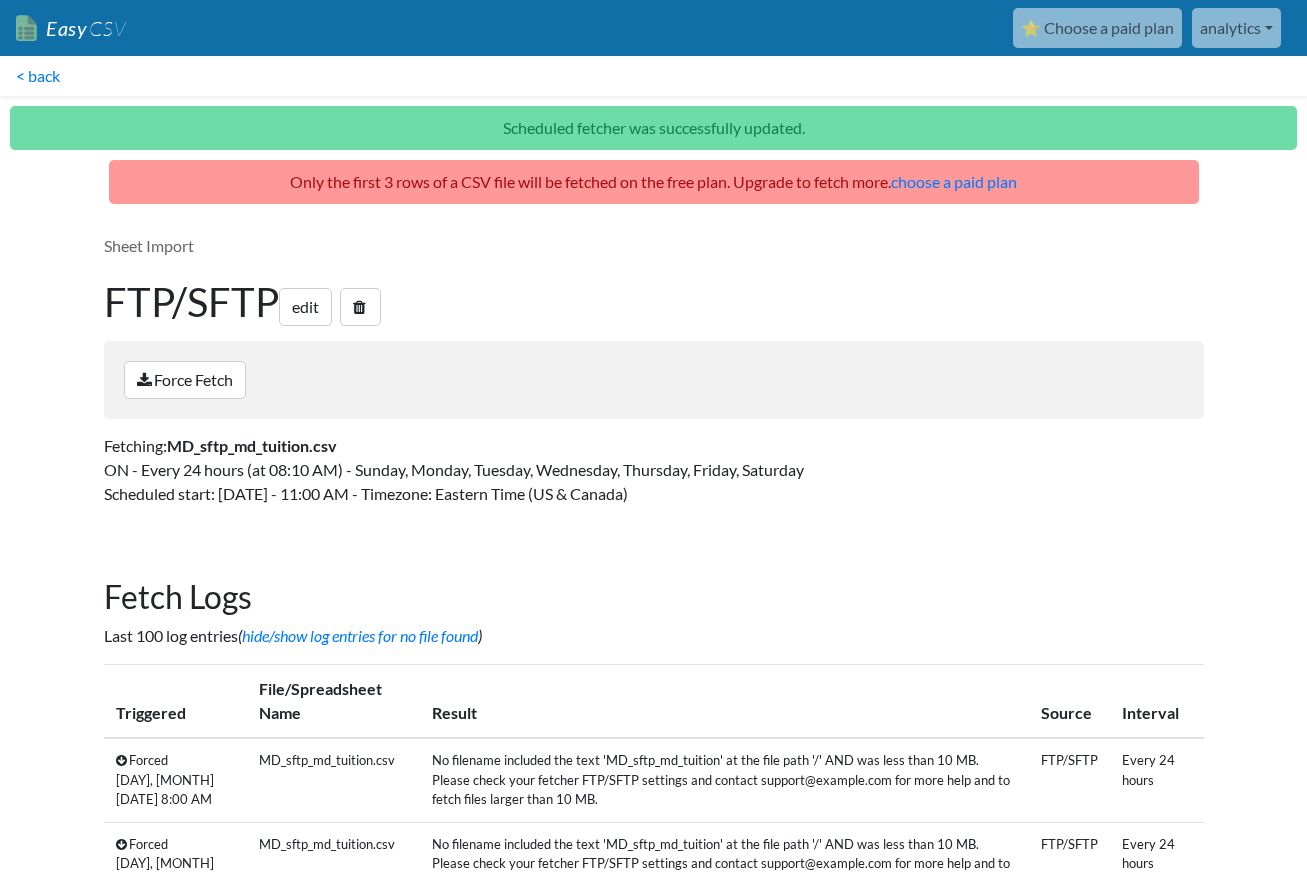 scroll, scrollTop: 0, scrollLeft: 0, axis: both 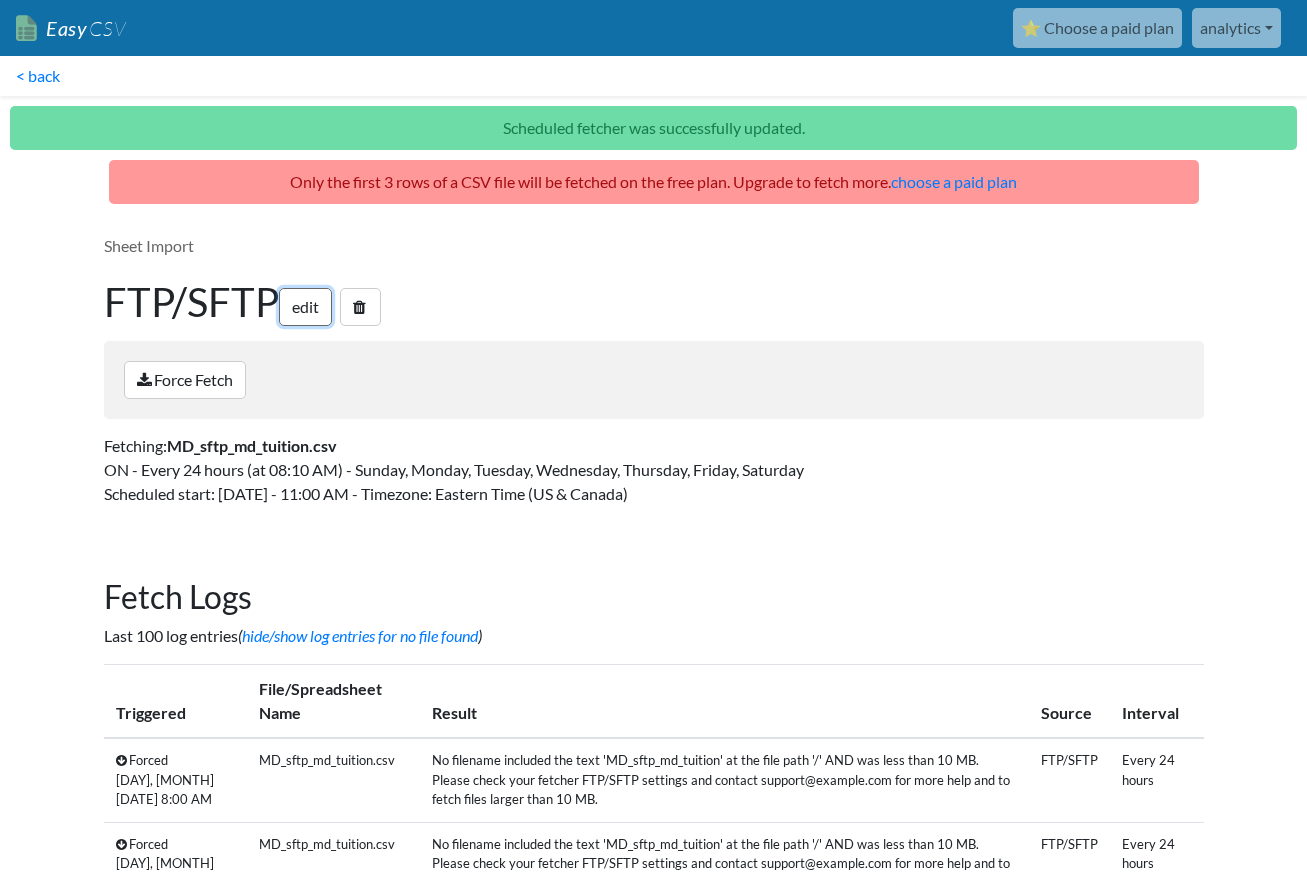 click on "edit" at bounding box center [305, 307] 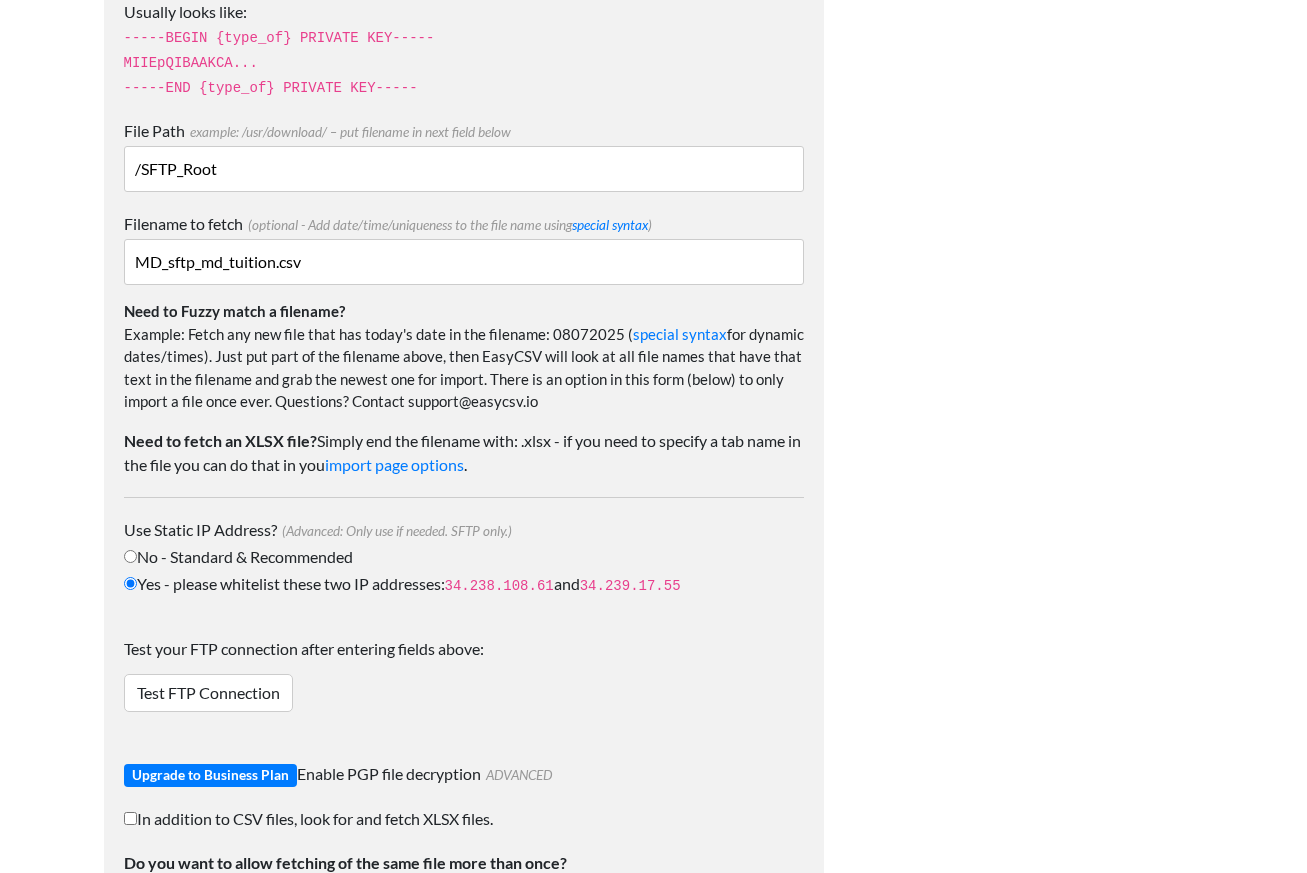 scroll, scrollTop: 2222, scrollLeft: 0, axis: vertical 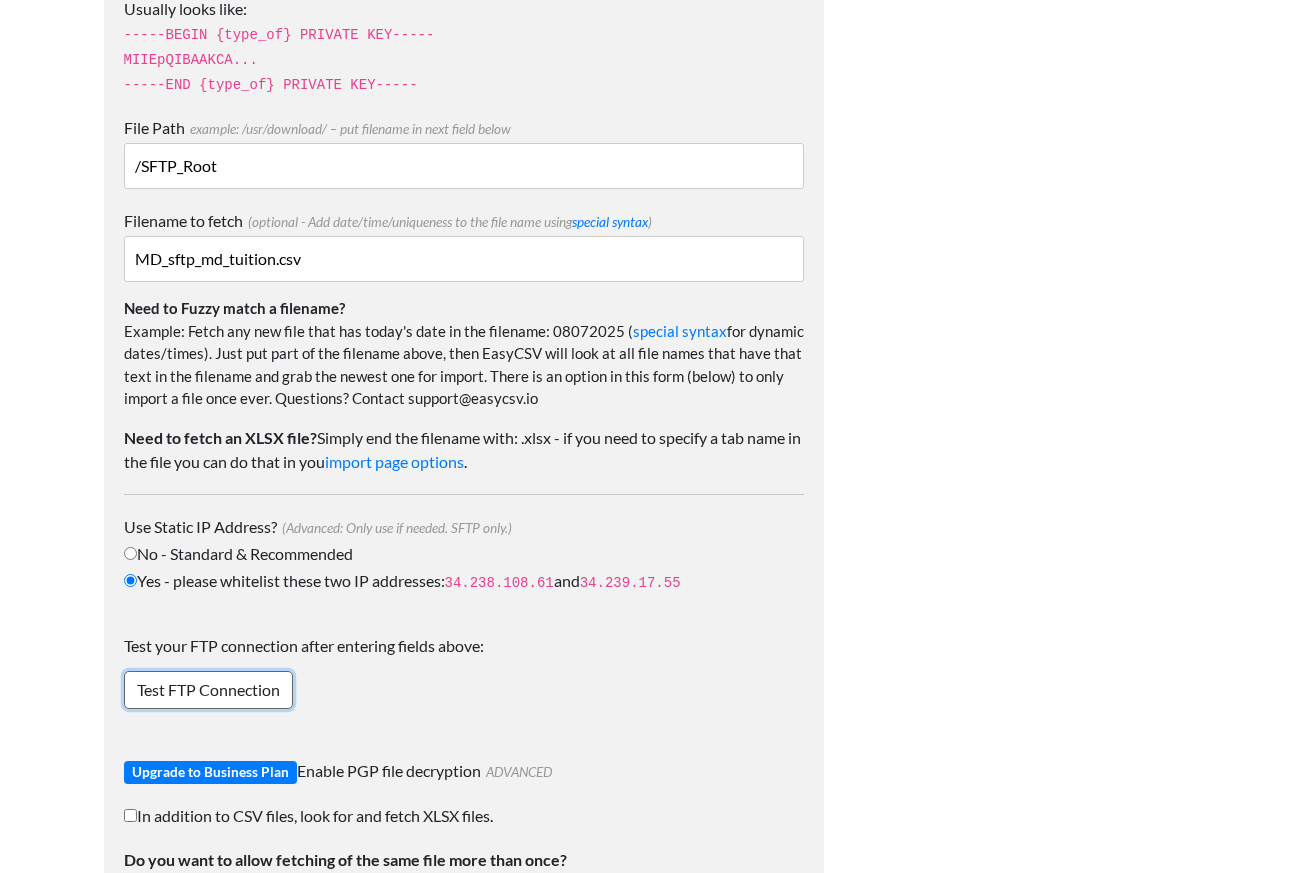 click on "Test FTP Connection" at bounding box center [208, 690] 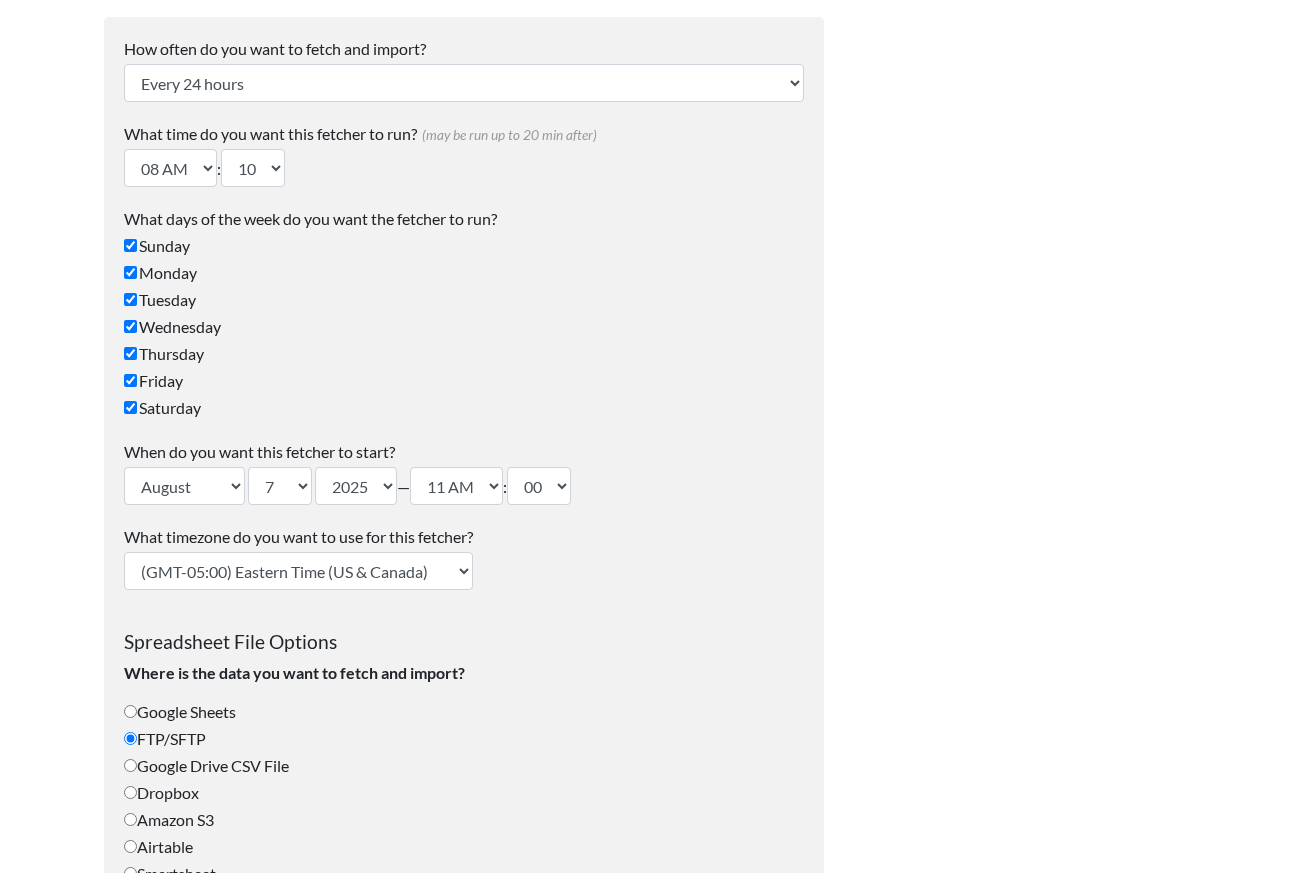 scroll, scrollTop: 0, scrollLeft: 0, axis: both 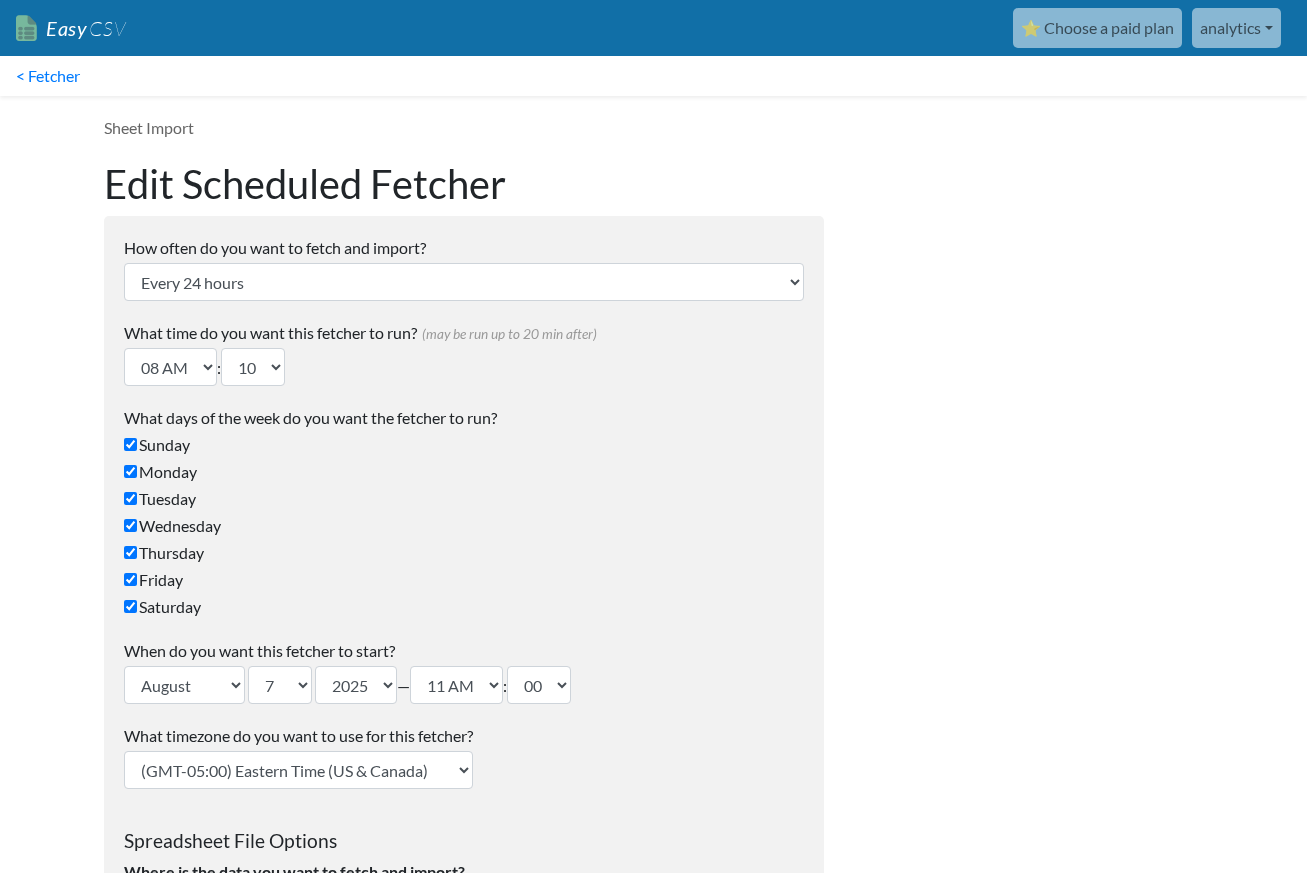 click on "⭐ Choose a paid plan" at bounding box center [1097, 28] 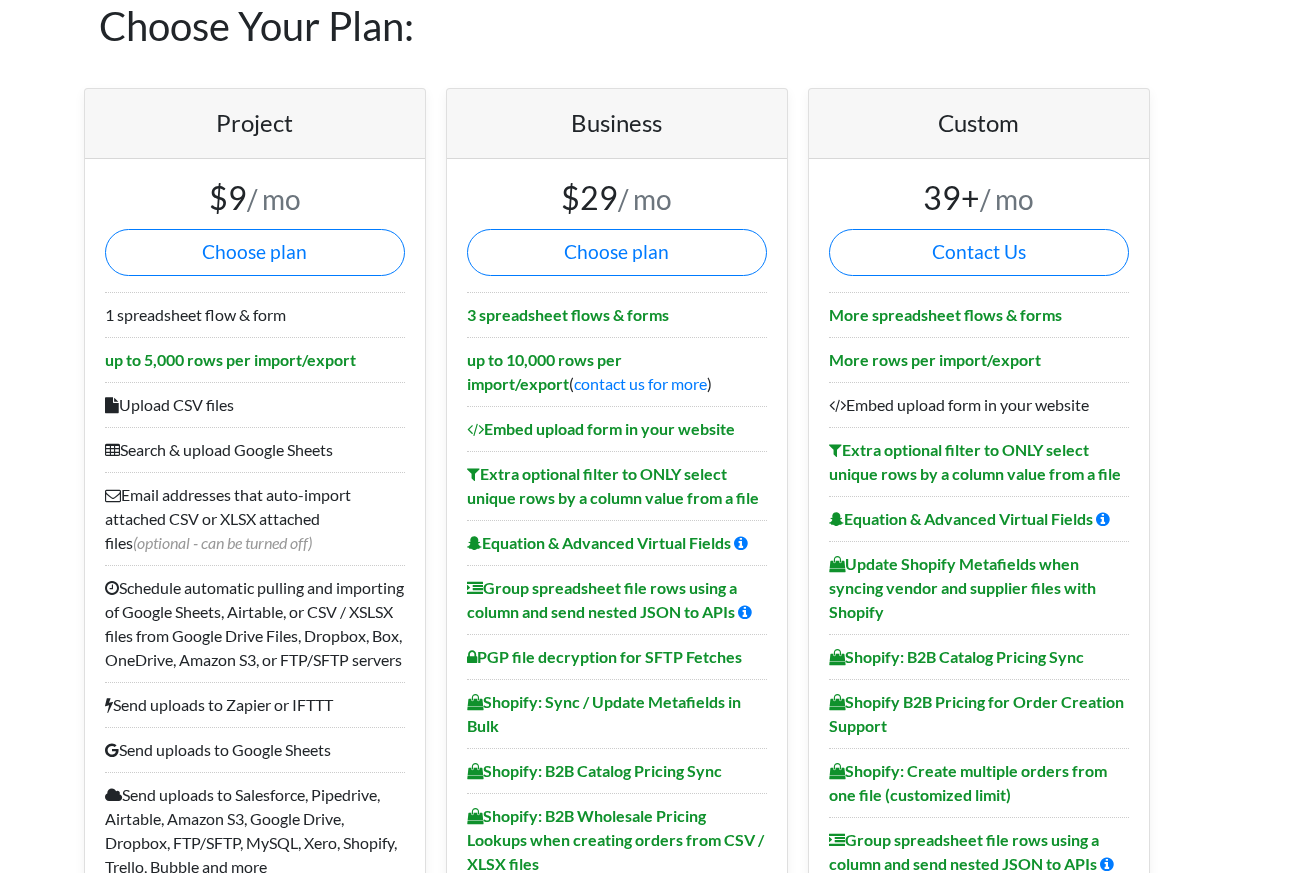 scroll, scrollTop: 80, scrollLeft: 0, axis: vertical 